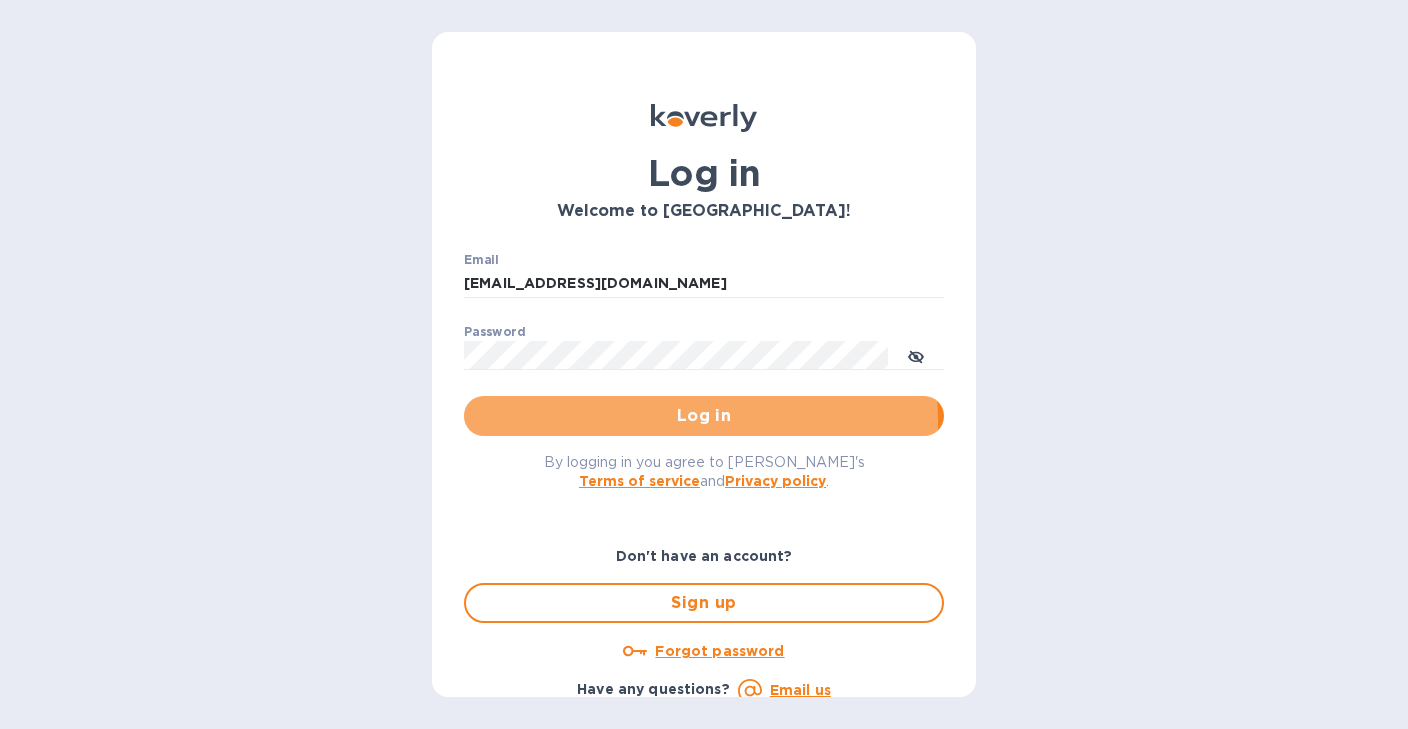 scroll, scrollTop: 0, scrollLeft: 0, axis: both 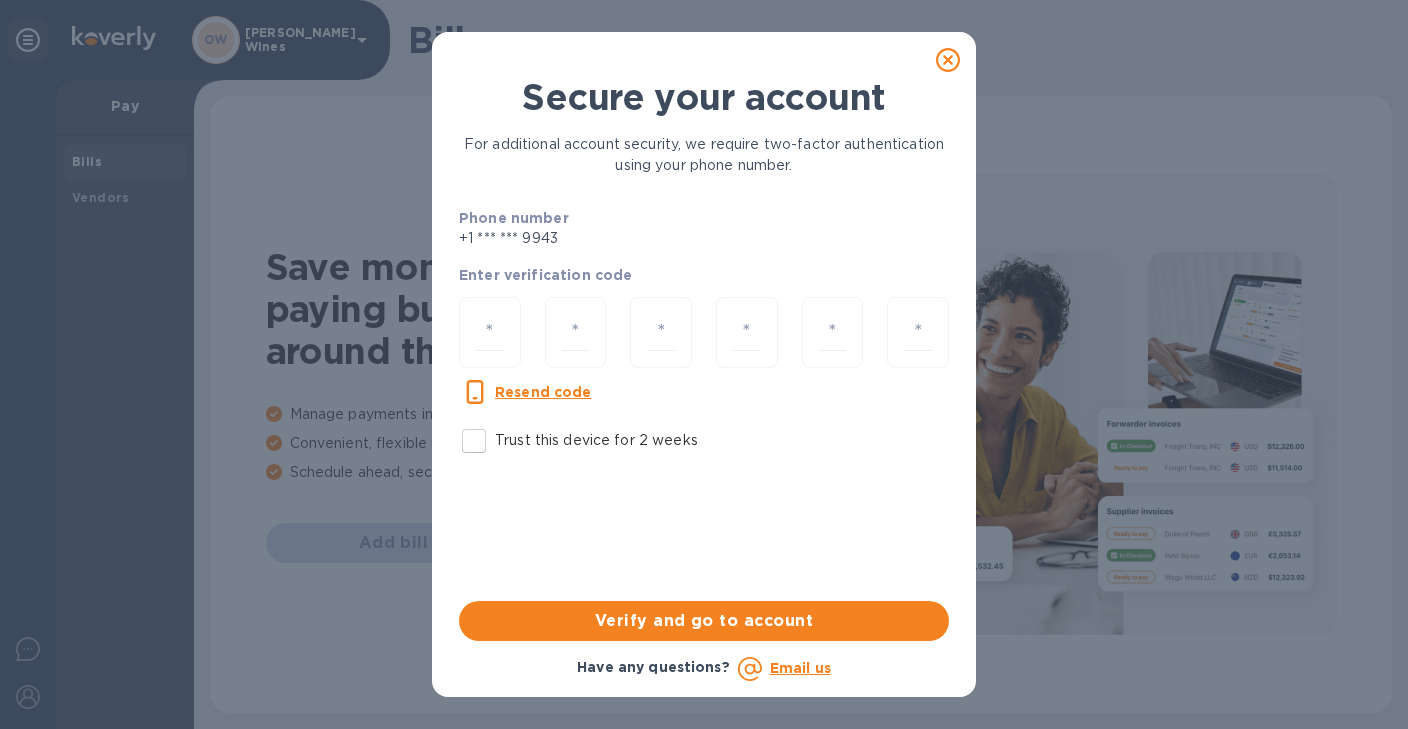 click on "Trust this device for 2 weeks" at bounding box center [474, 441] 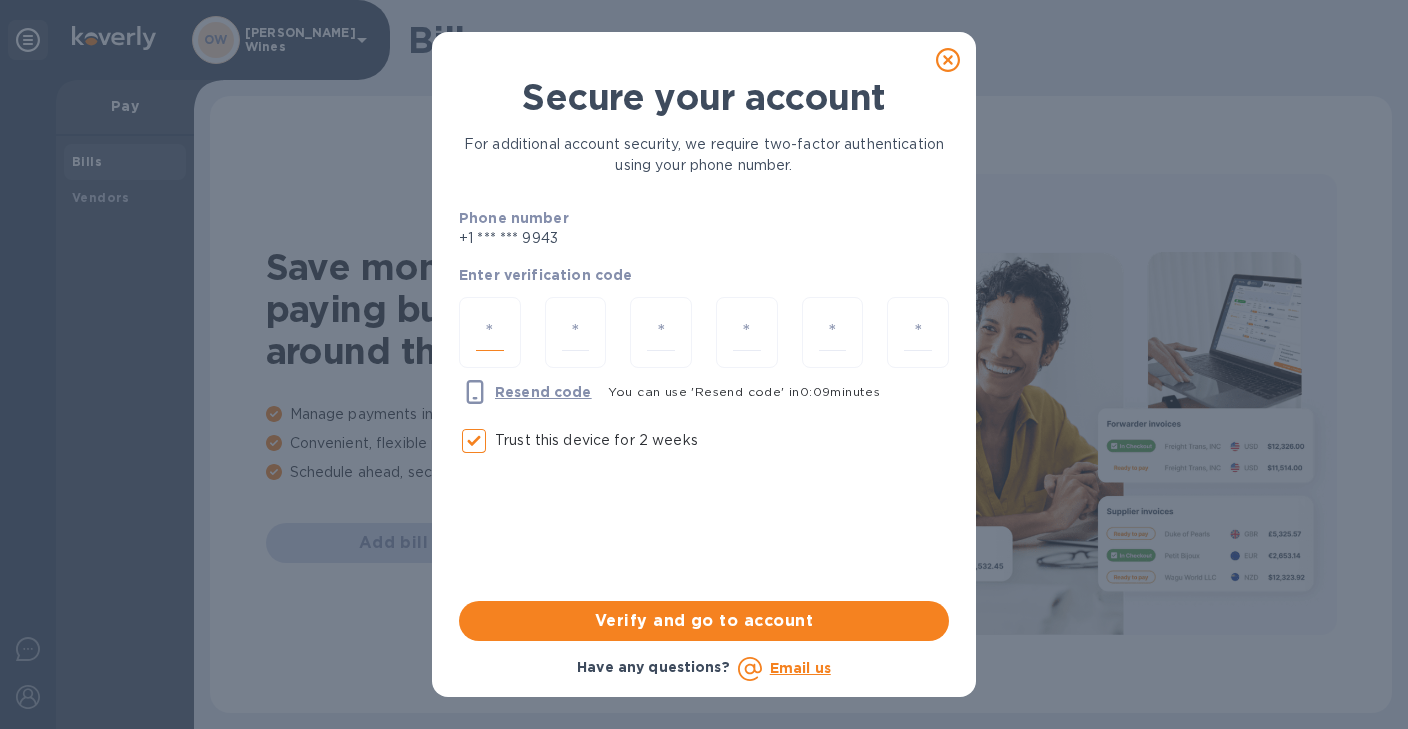 click at bounding box center [490, 332] 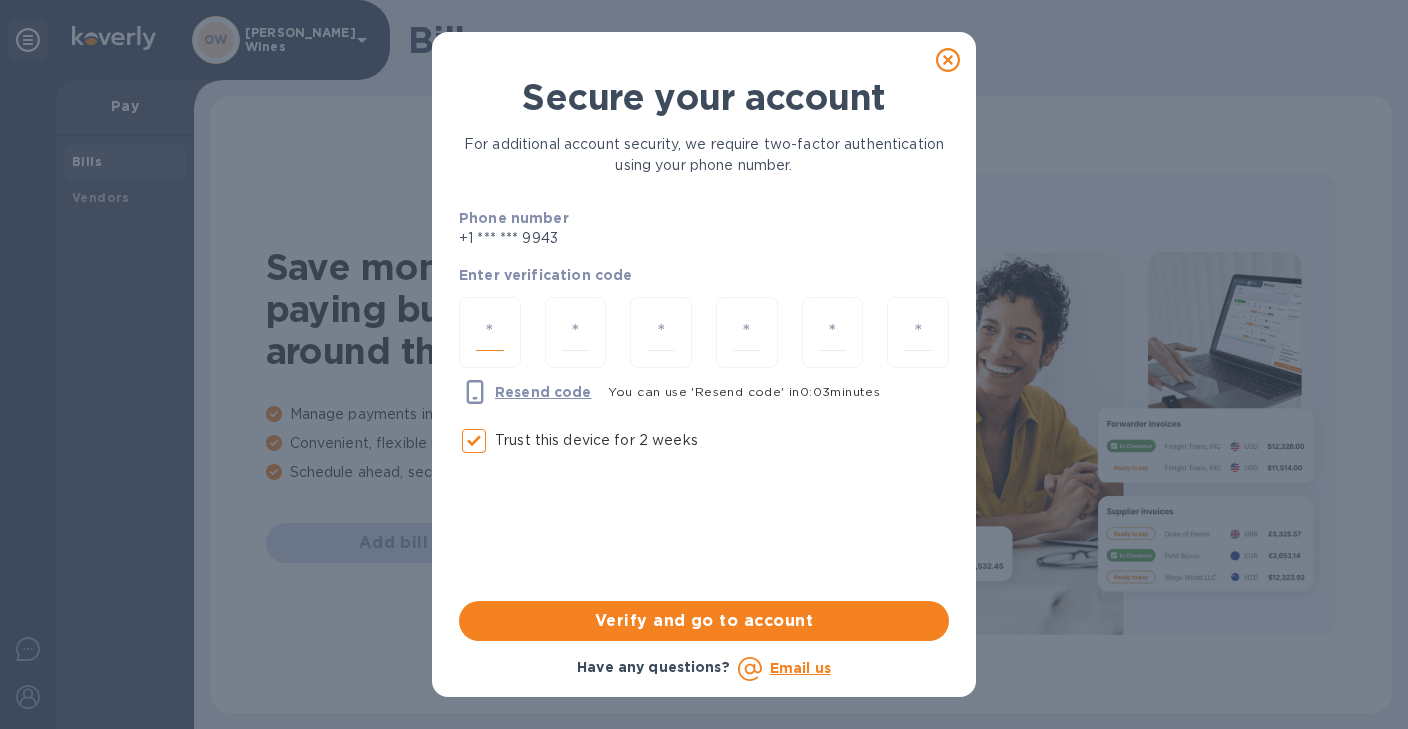 type on "3" 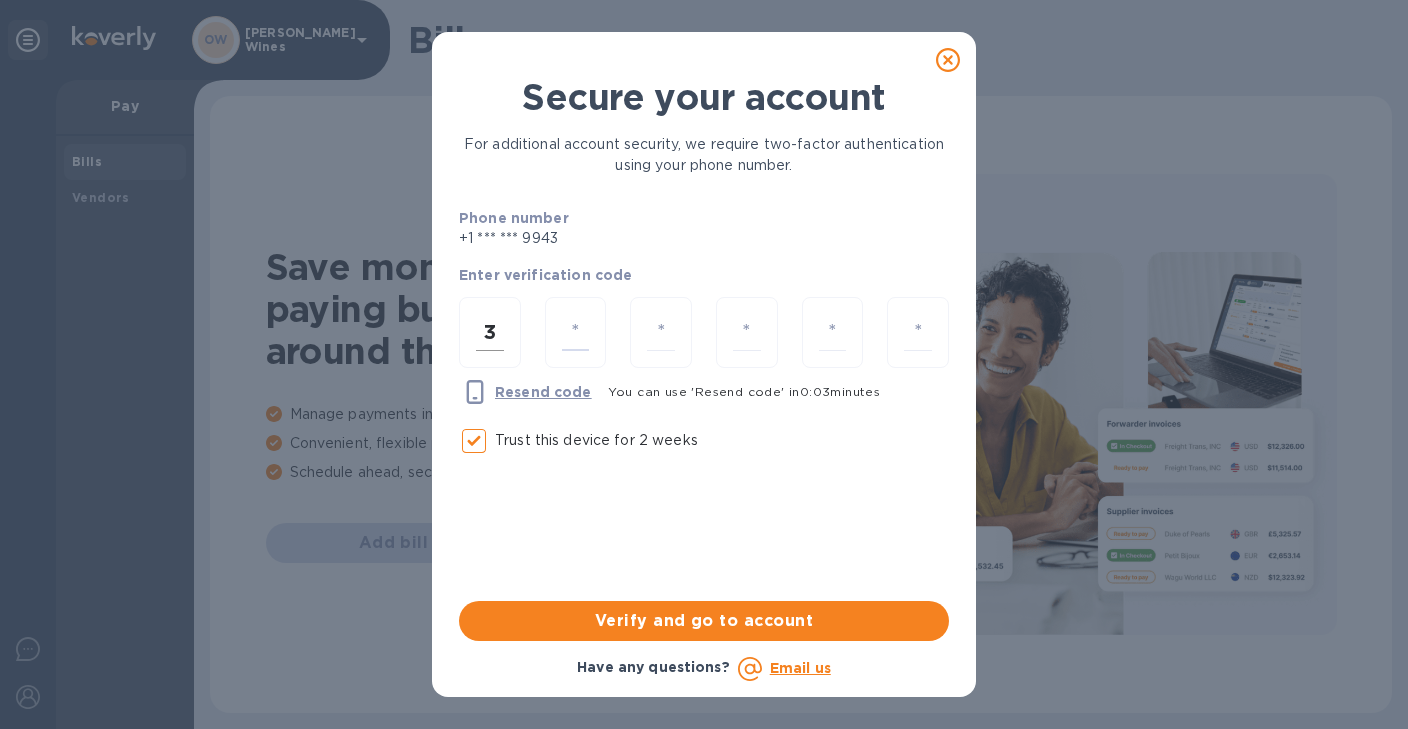 type on "5" 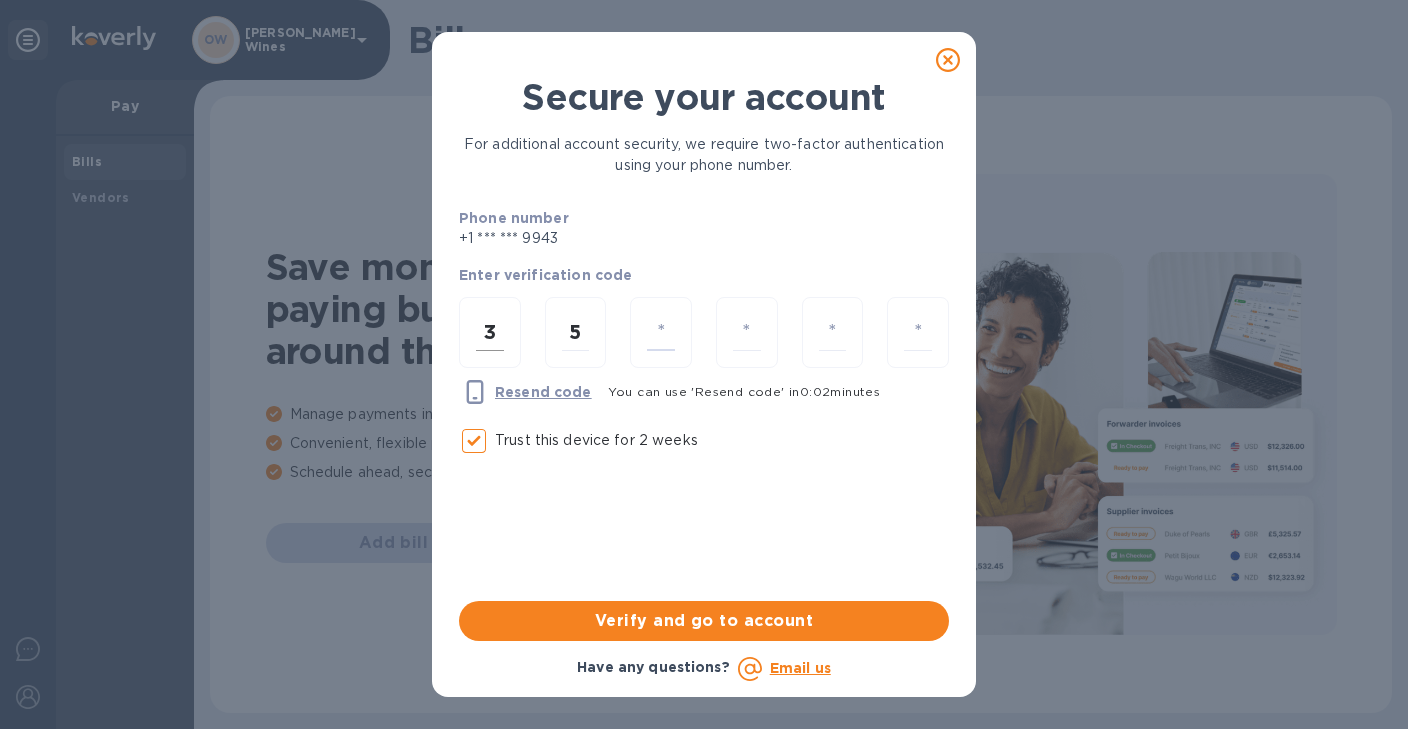 type on "2" 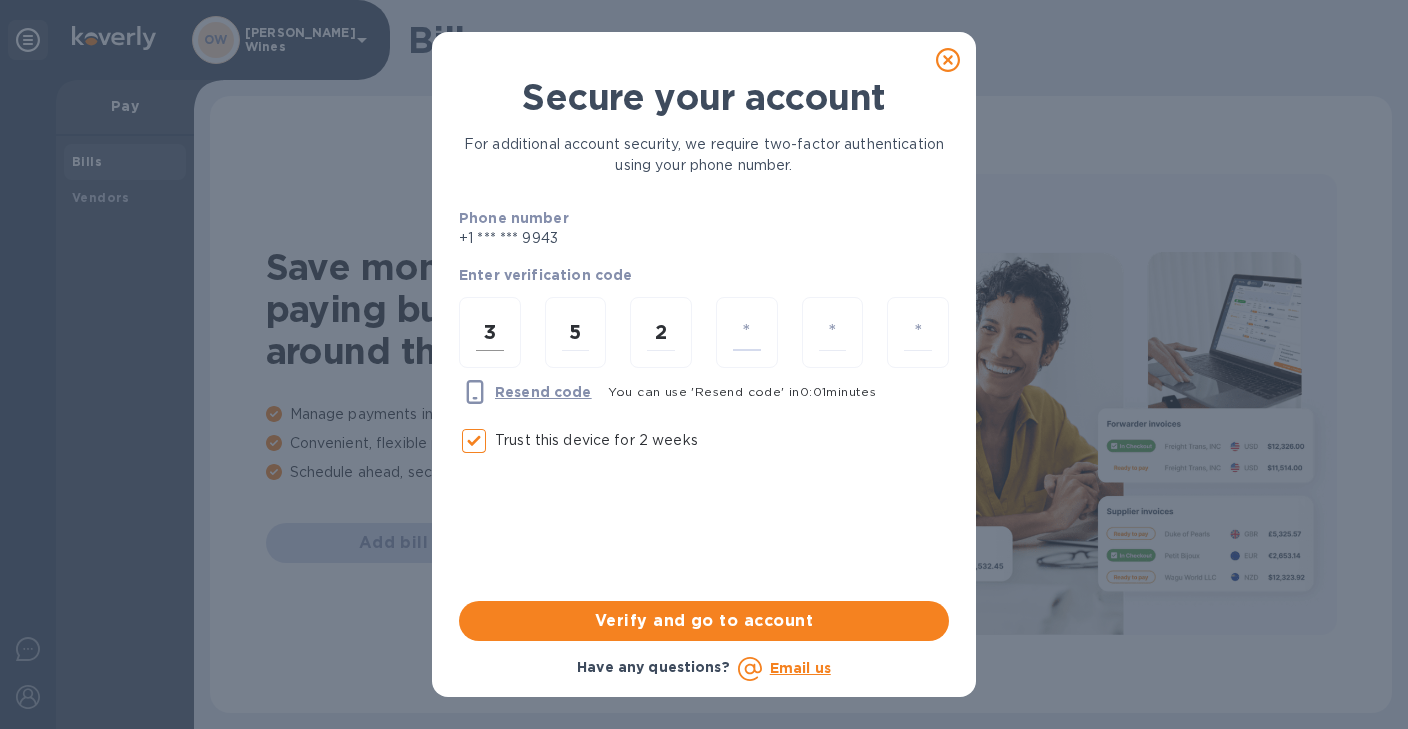 type on "7" 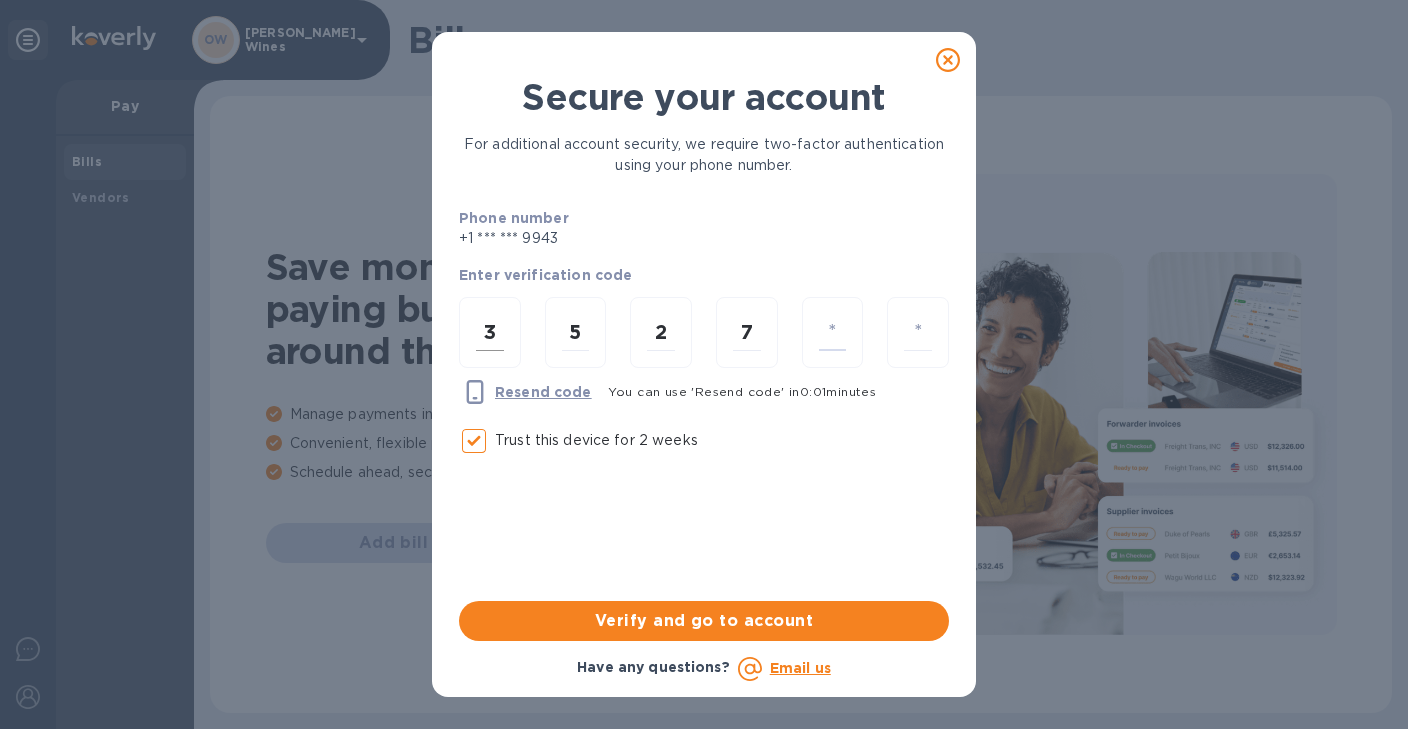 type on "3" 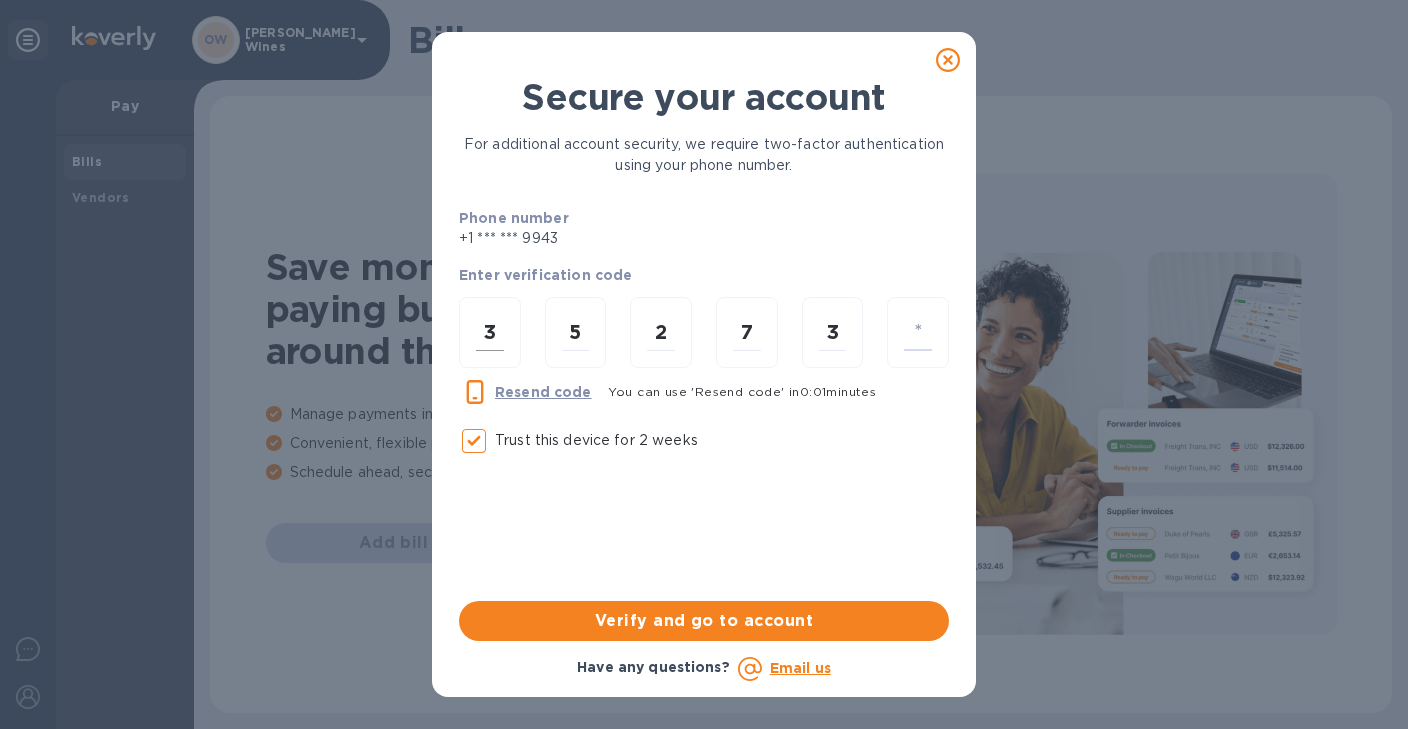 type on "9" 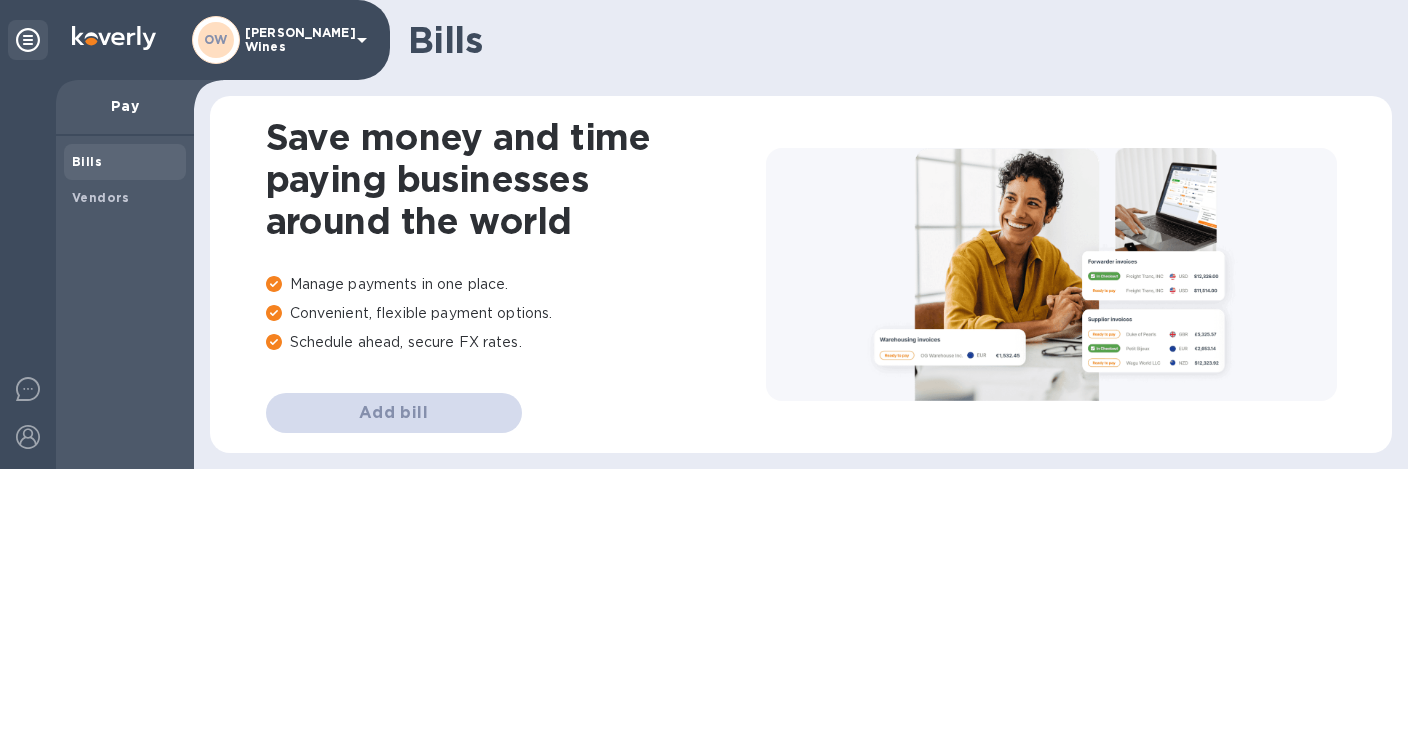 scroll, scrollTop: 0, scrollLeft: 0, axis: both 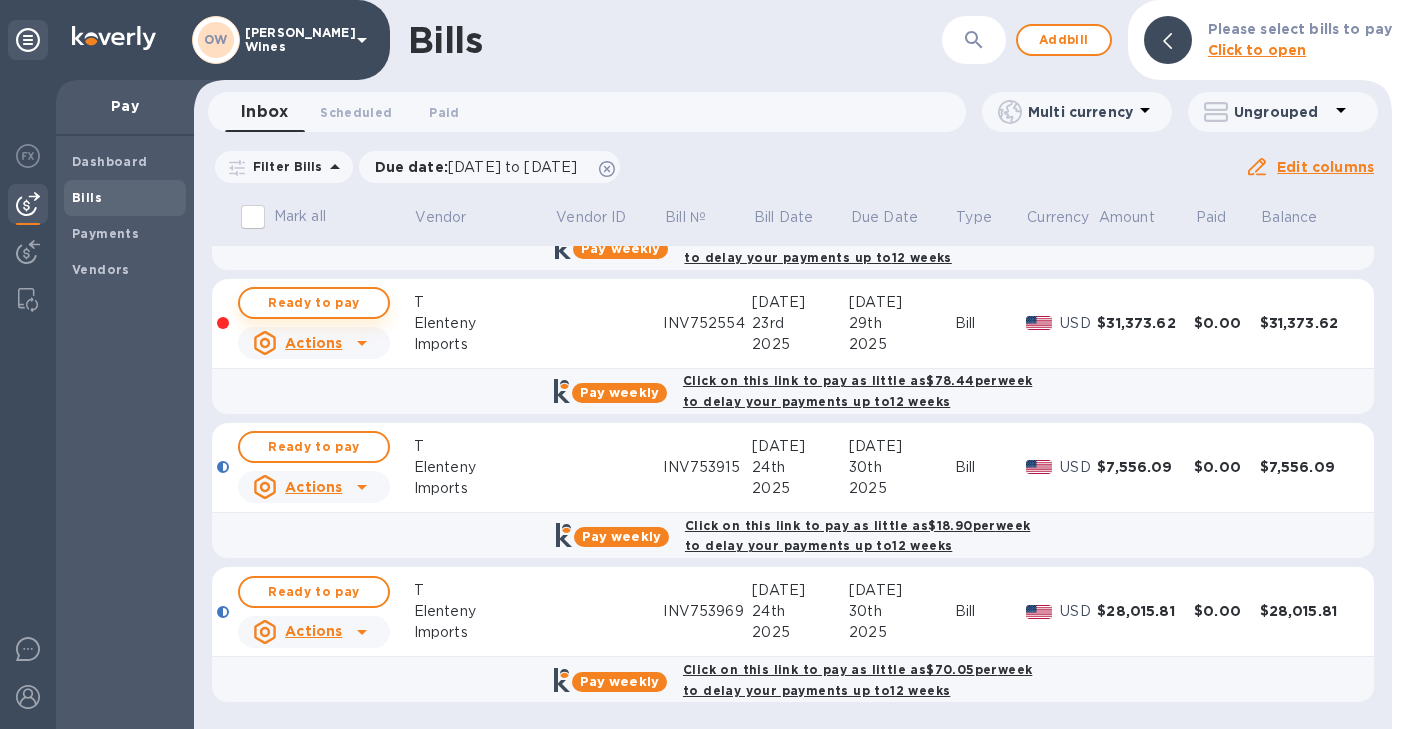 click on "Ready to pay" at bounding box center [314, 303] 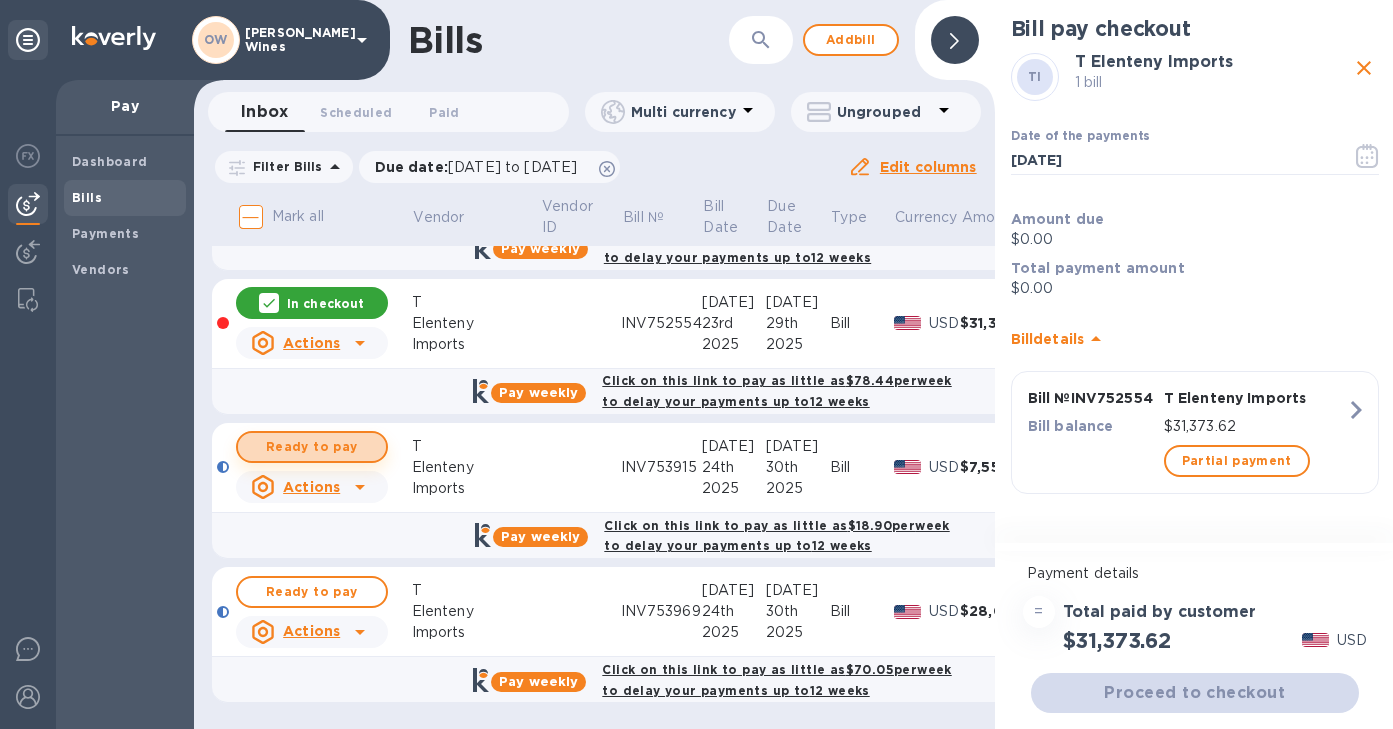 click on "Ready to pay" at bounding box center [312, 447] 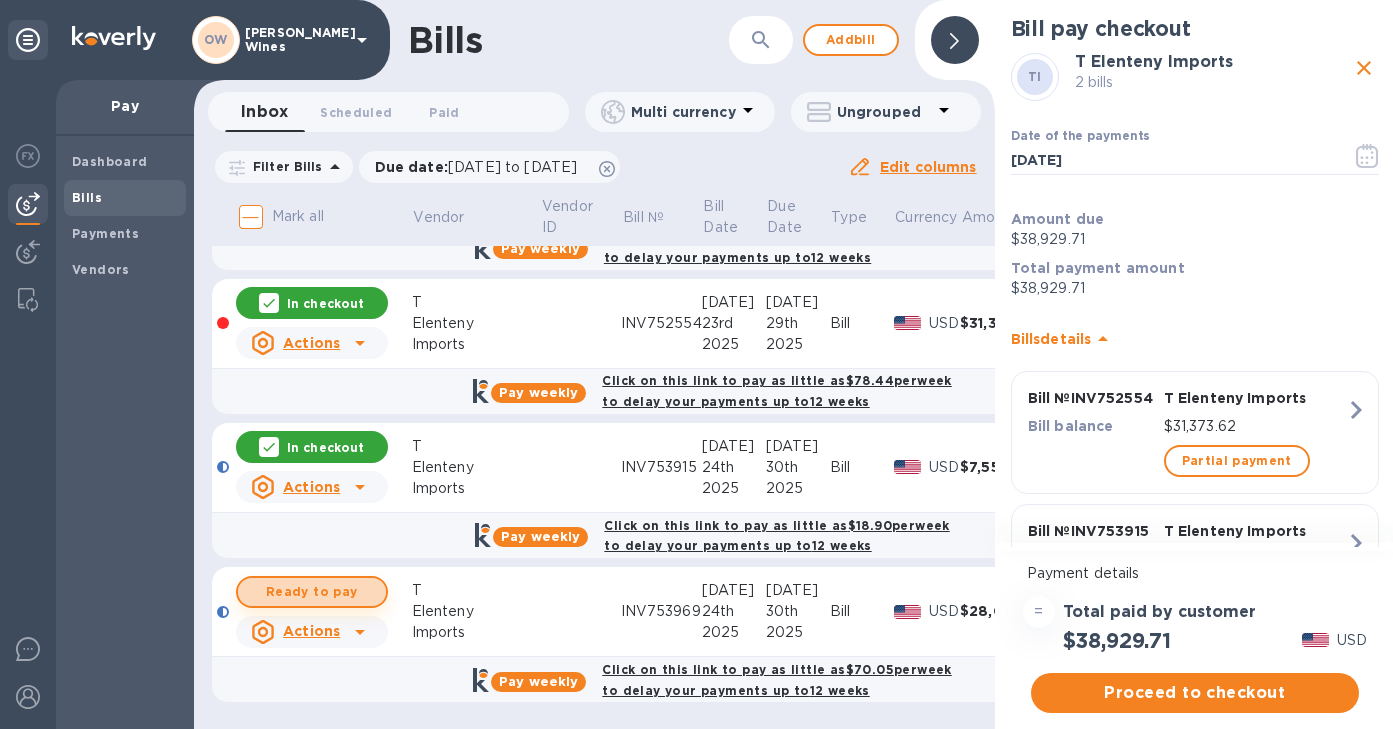 click on "Ready to pay" at bounding box center [312, 592] 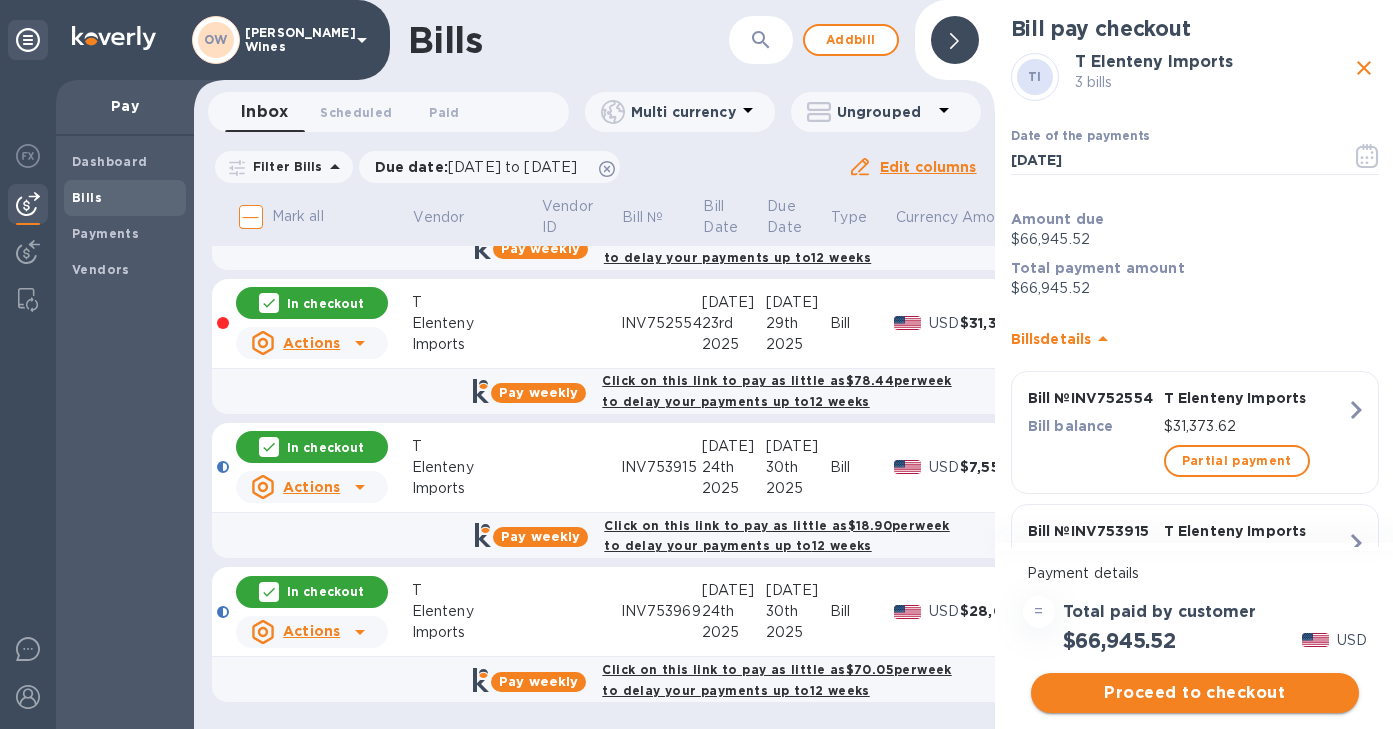 click on "Proceed to checkout" at bounding box center [1195, 693] 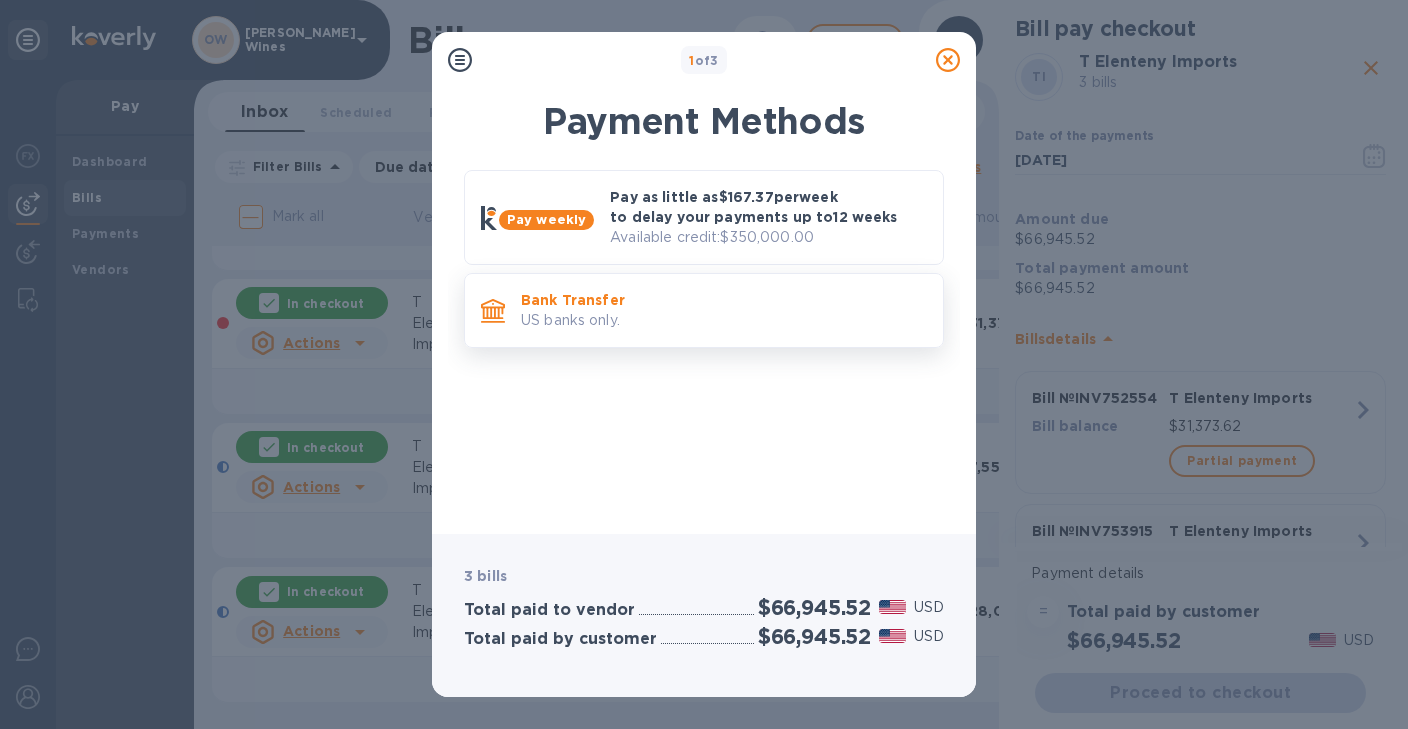 click on "US banks only." at bounding box center [724, 320] 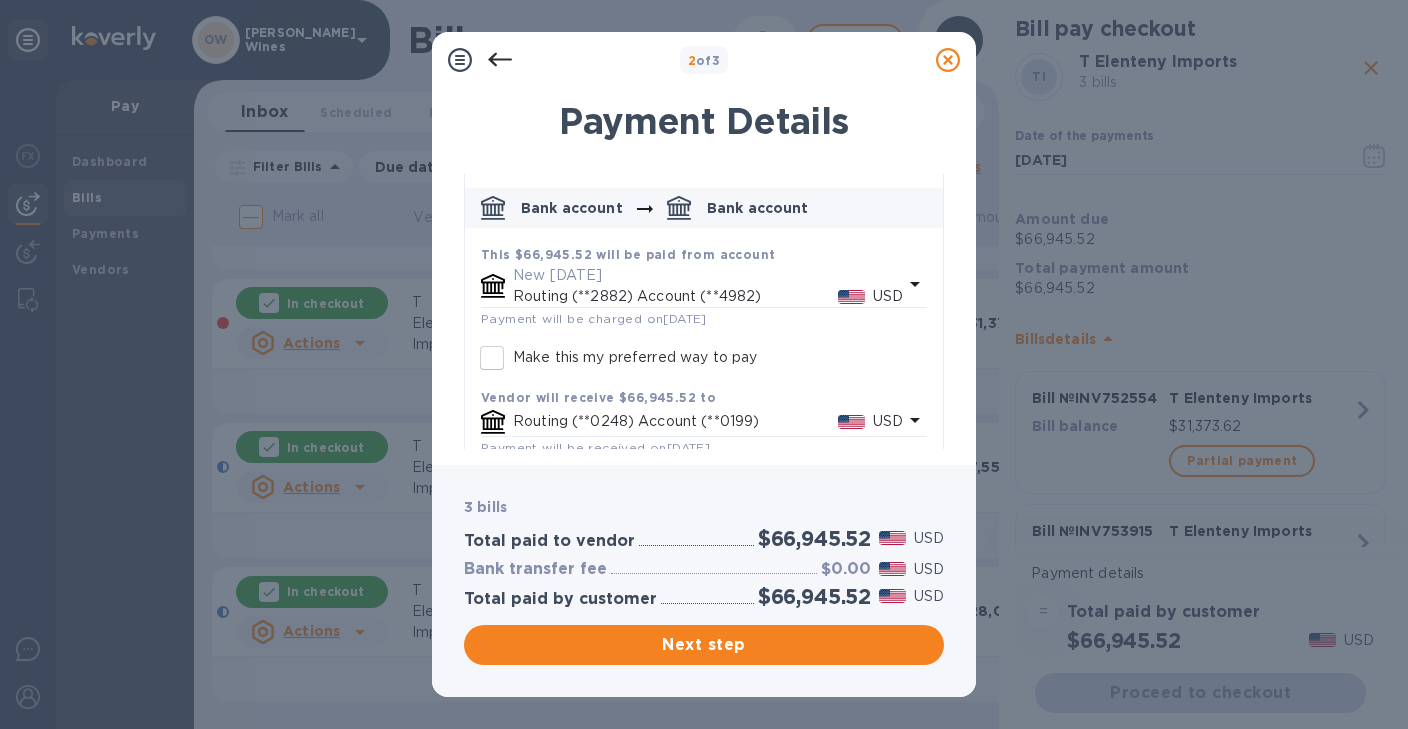 scroll, scrollTop: 111, scrollLeft: 0, axis: vertical 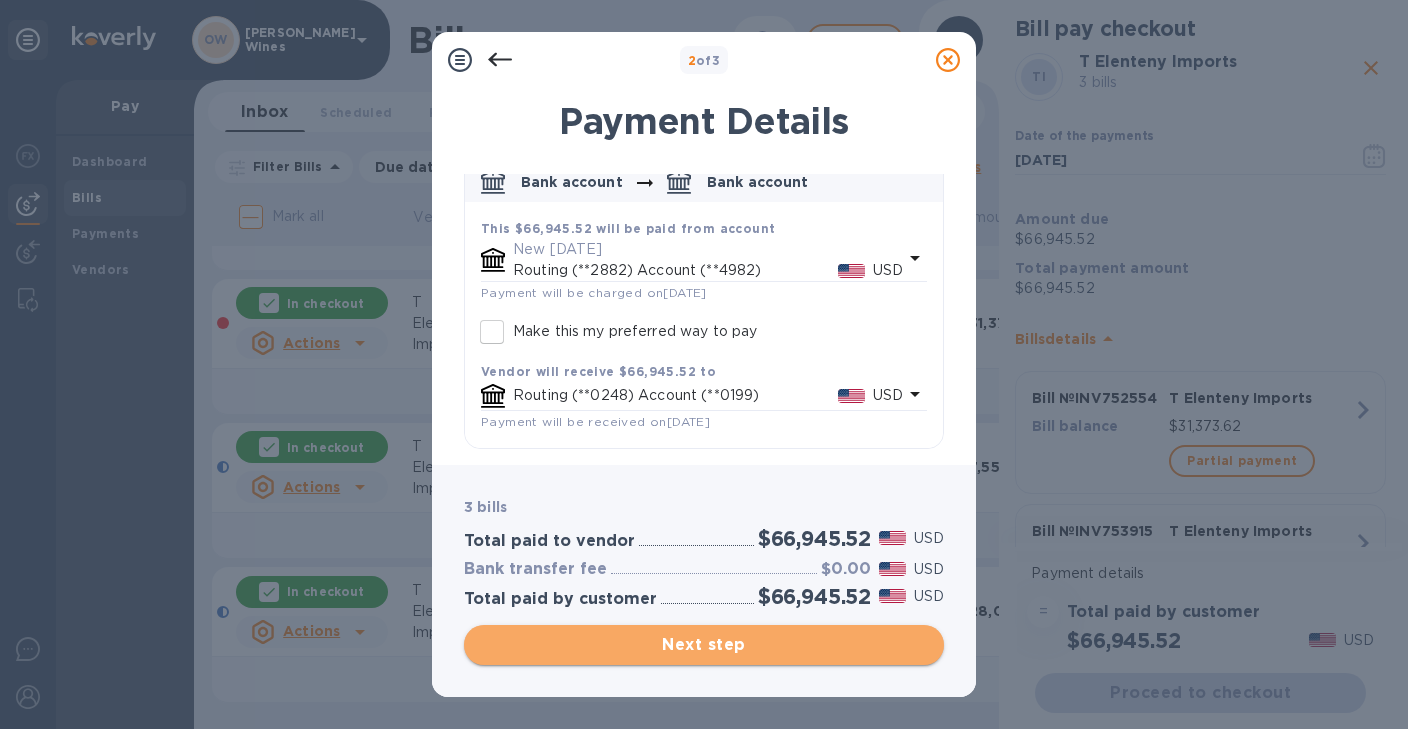 click on "Next step" at bounding box center [704, 645] 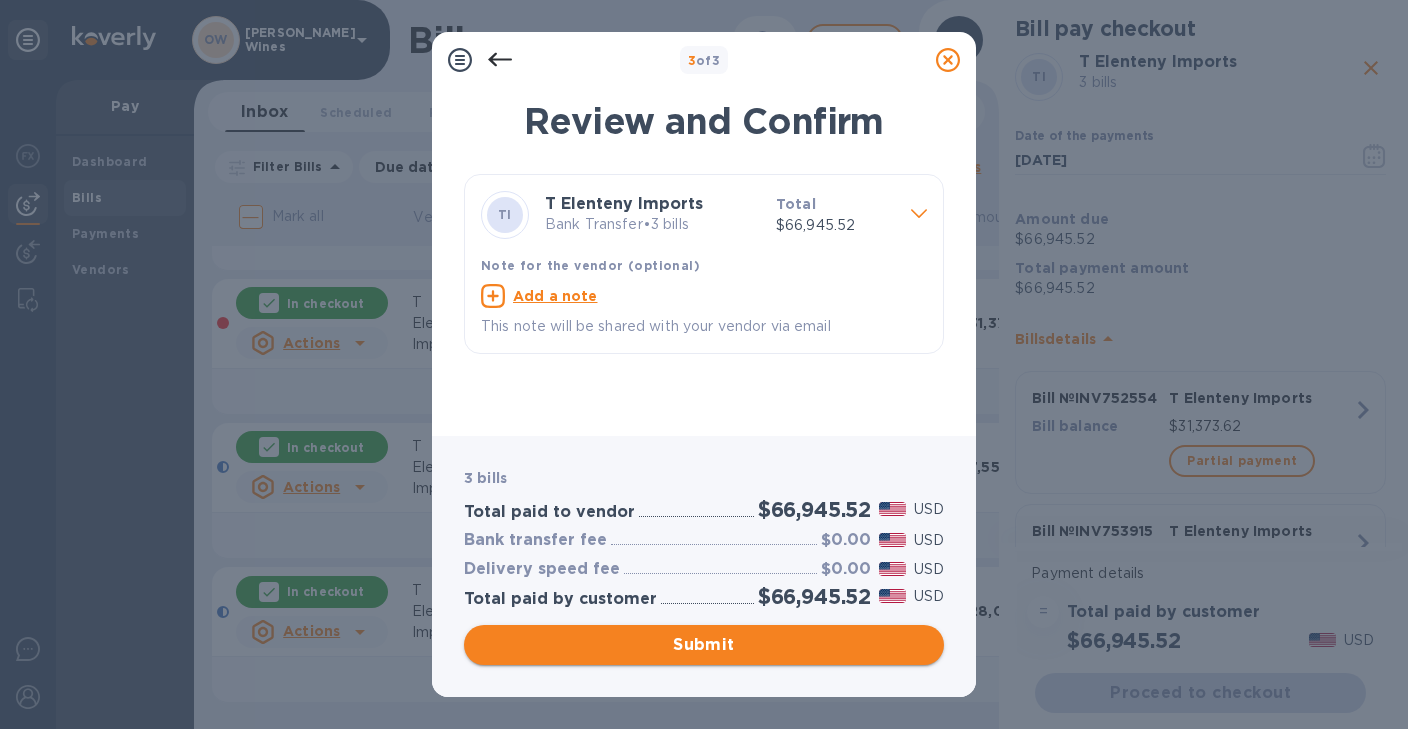 click on "Submit" at bounding box center [704, 645] 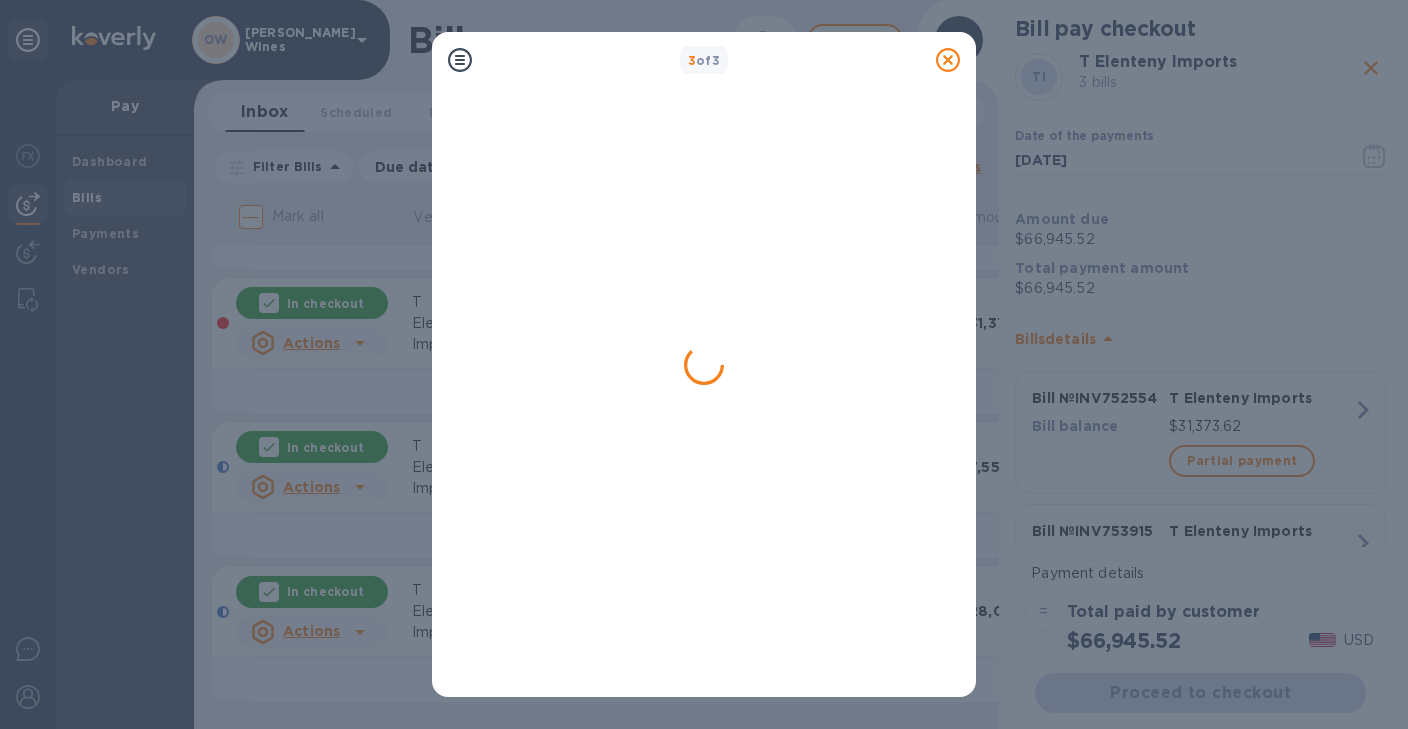 scroll, scrollTop: 0, scrollLeft: 0, axis: both 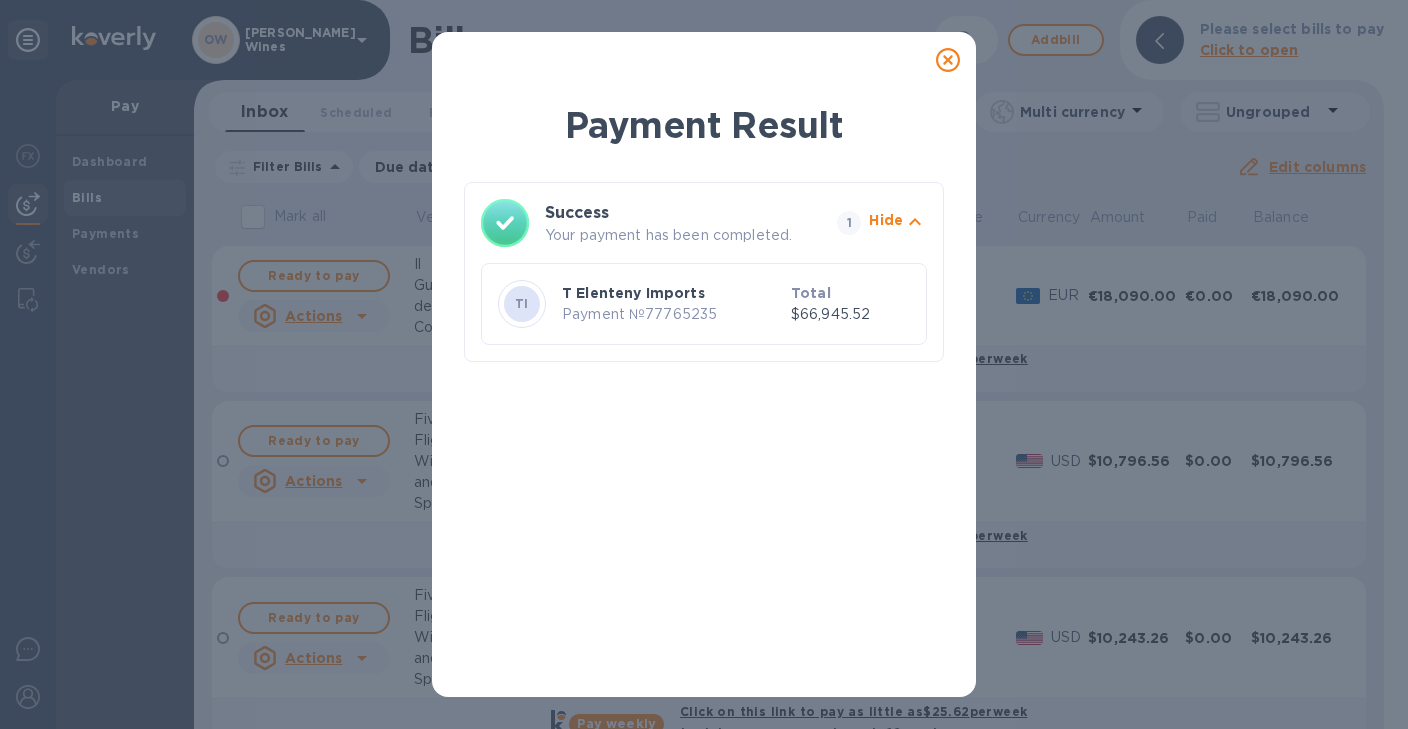 click 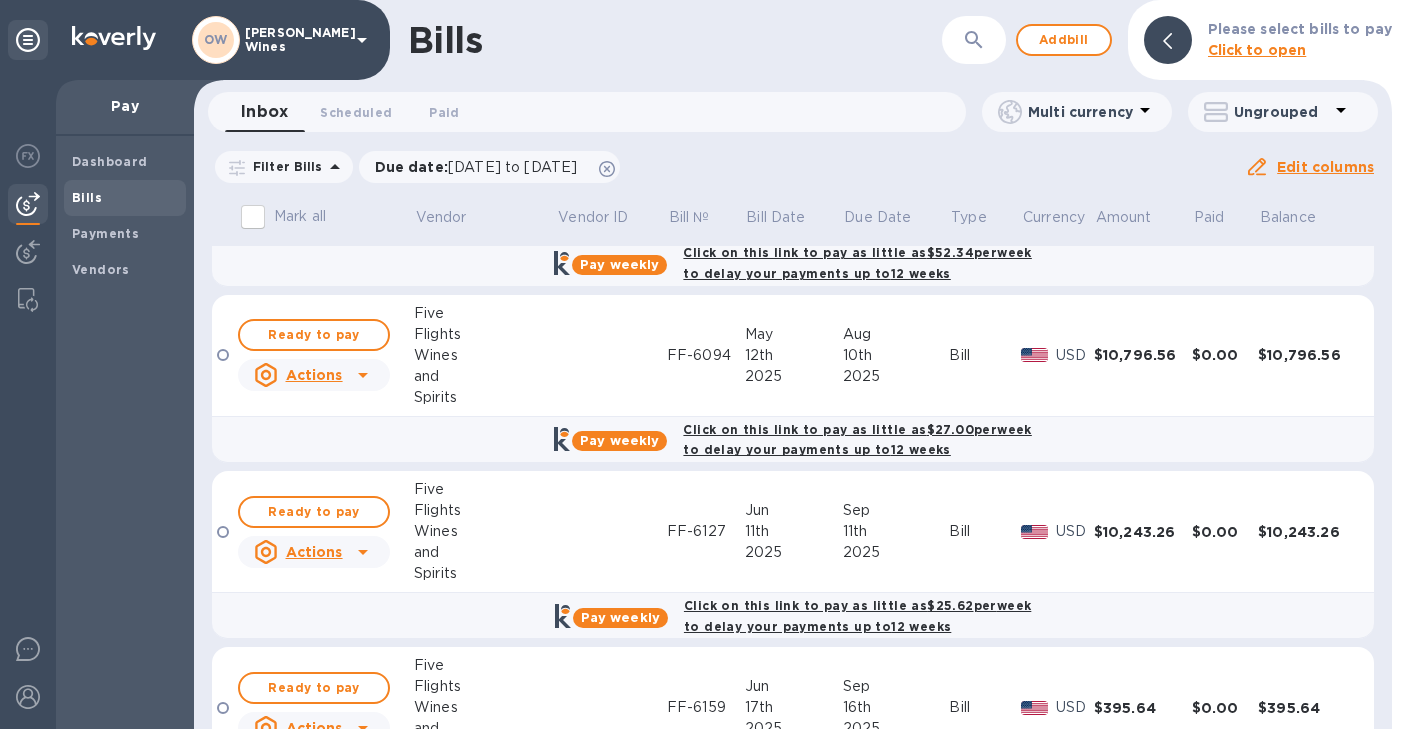 scroll, scrollTop: 0, scrollLeft: 0, axis: both 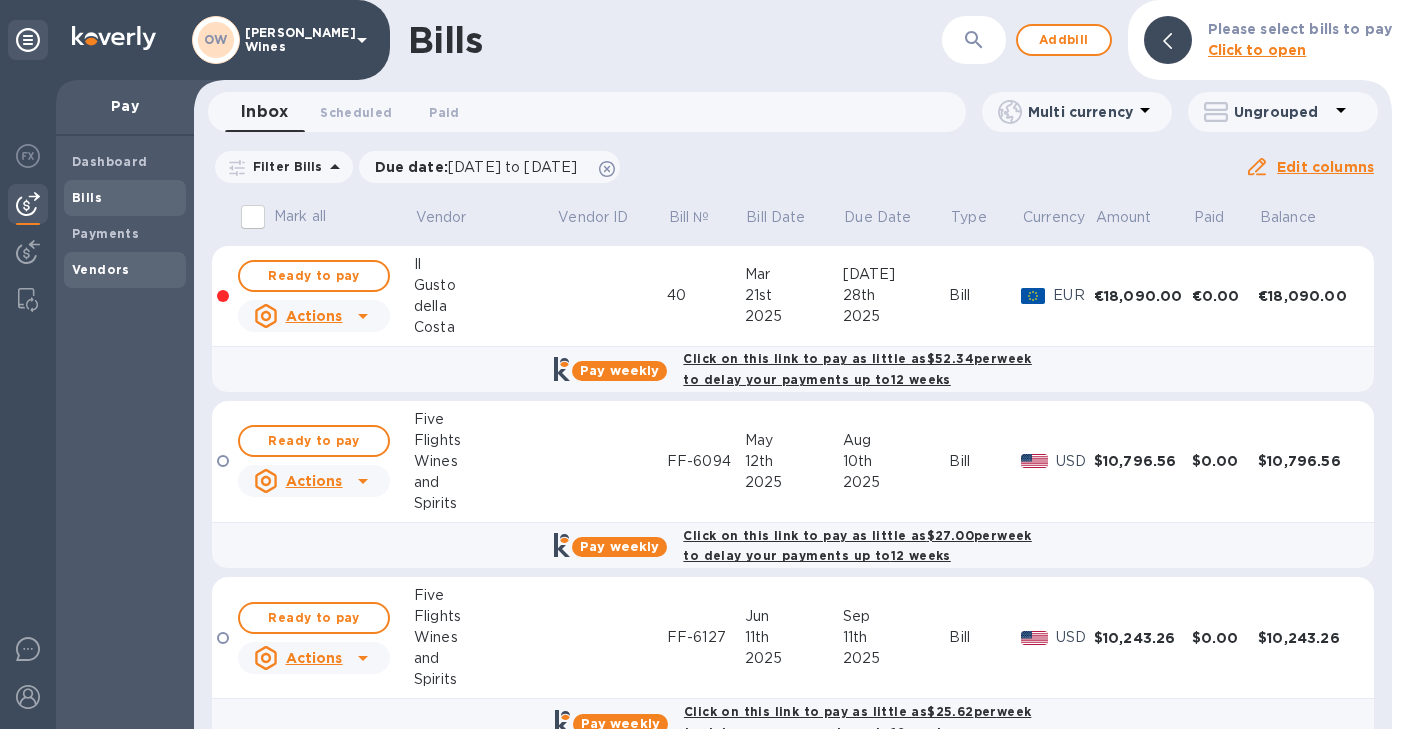 click on "Vendors" at bounding box center [125, 270] 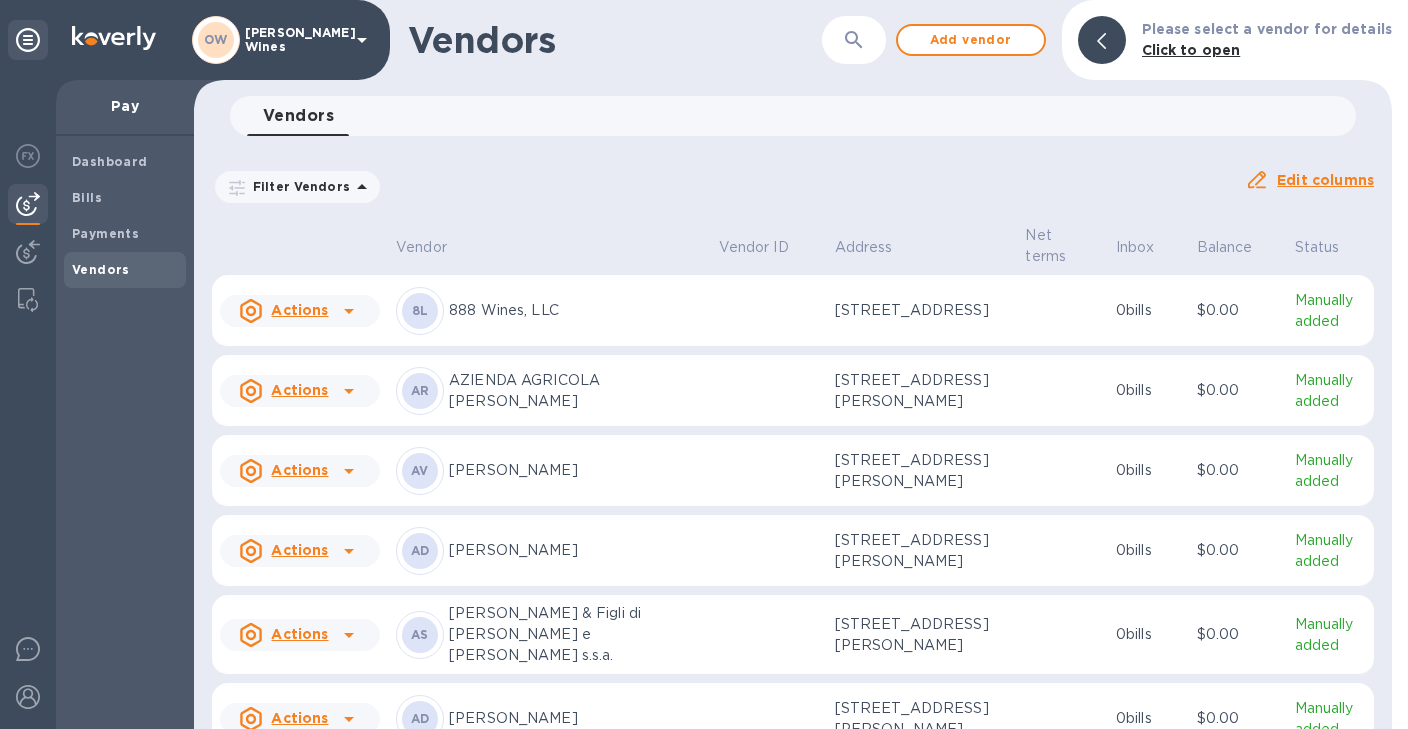 click 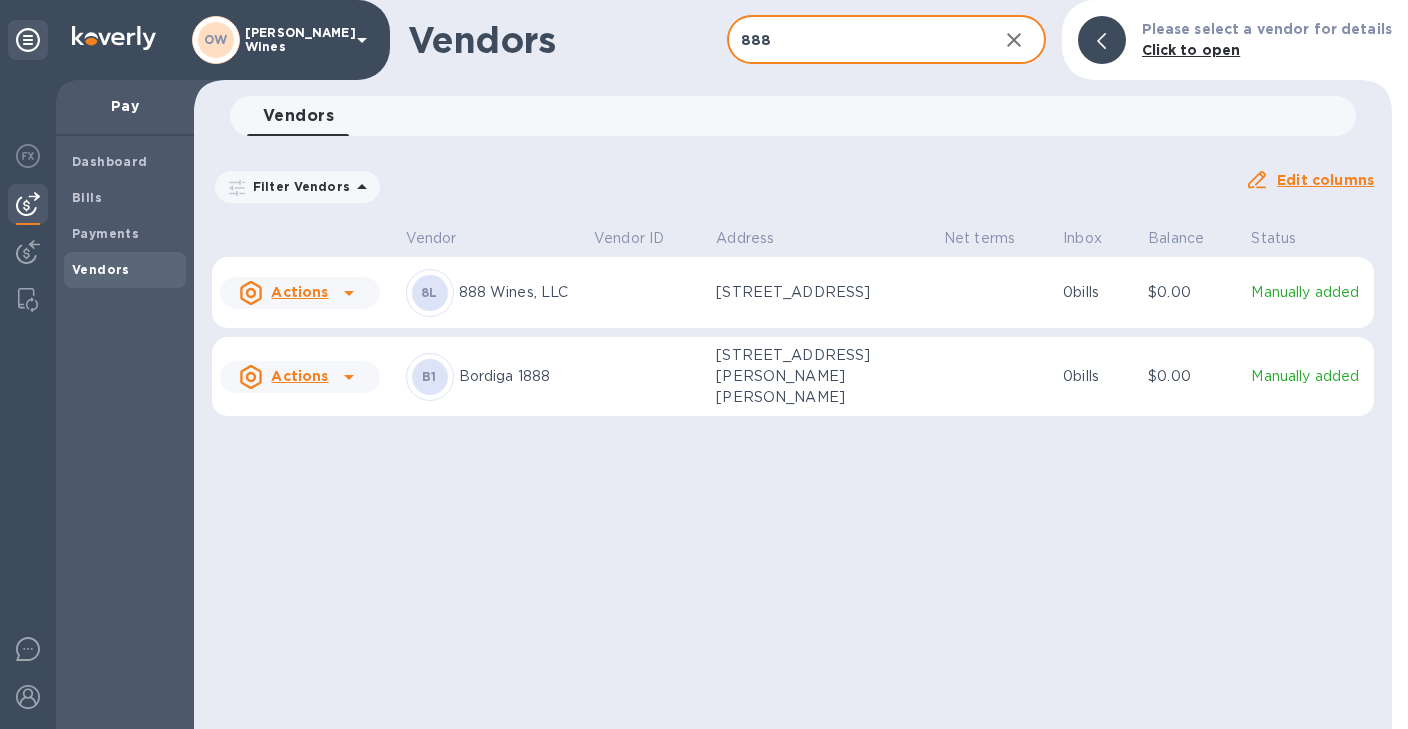type on "888" 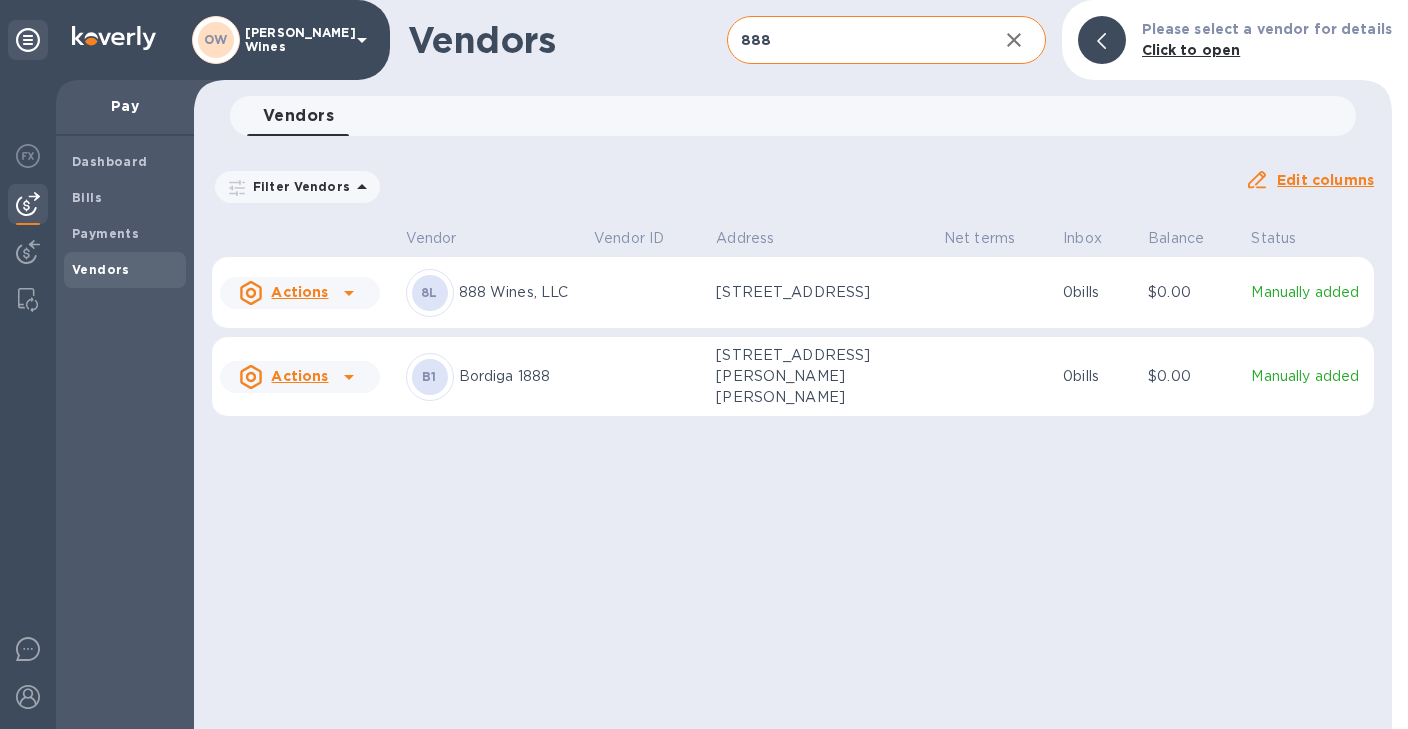 click 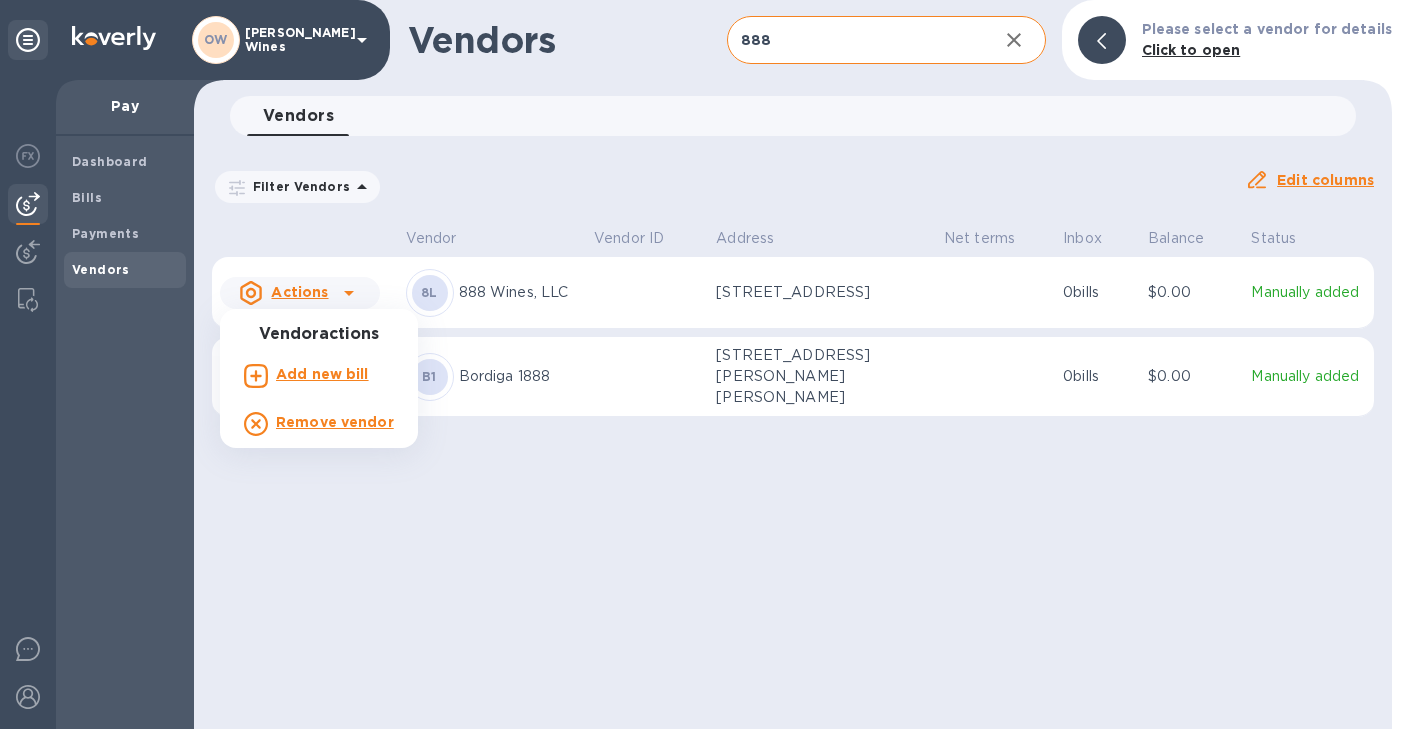 click on "Add new bill" at bounding box center [322, 374] 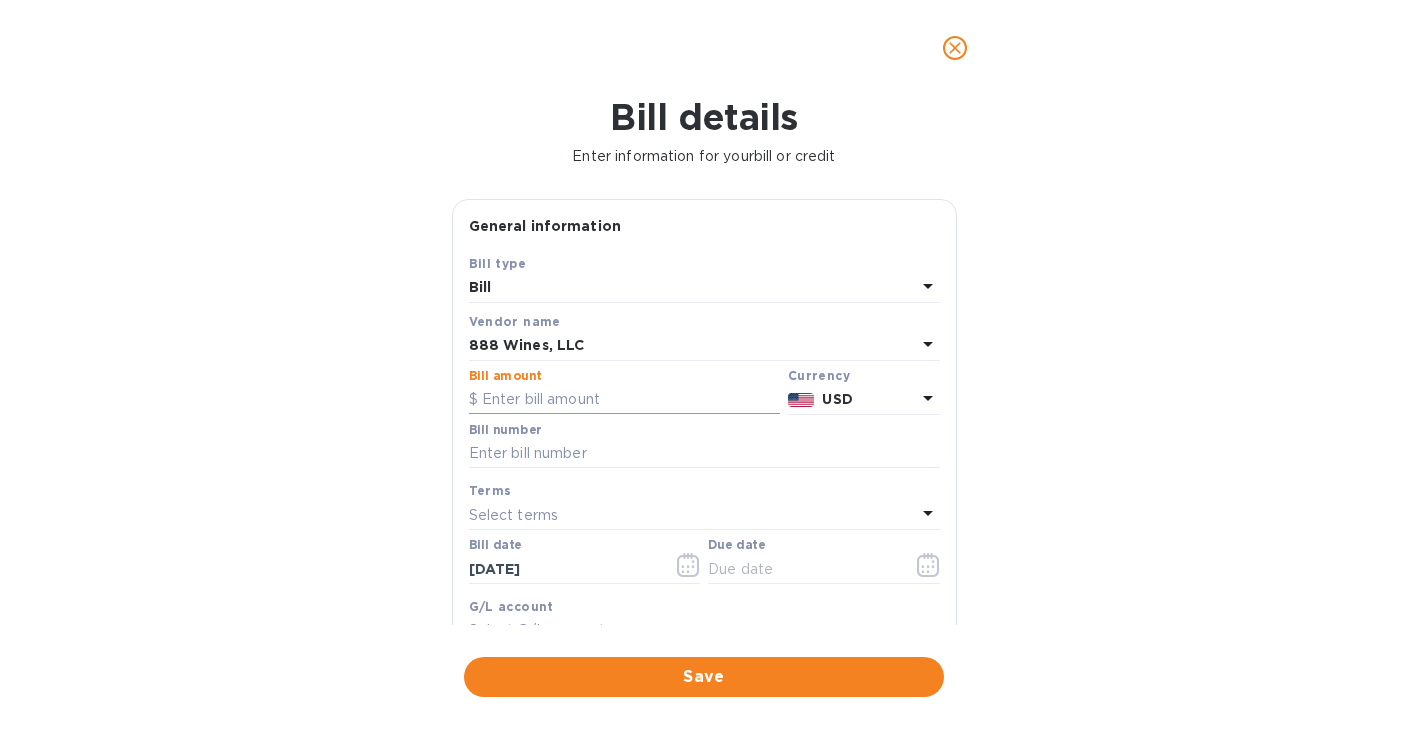 click at bounding box center [624, 400] 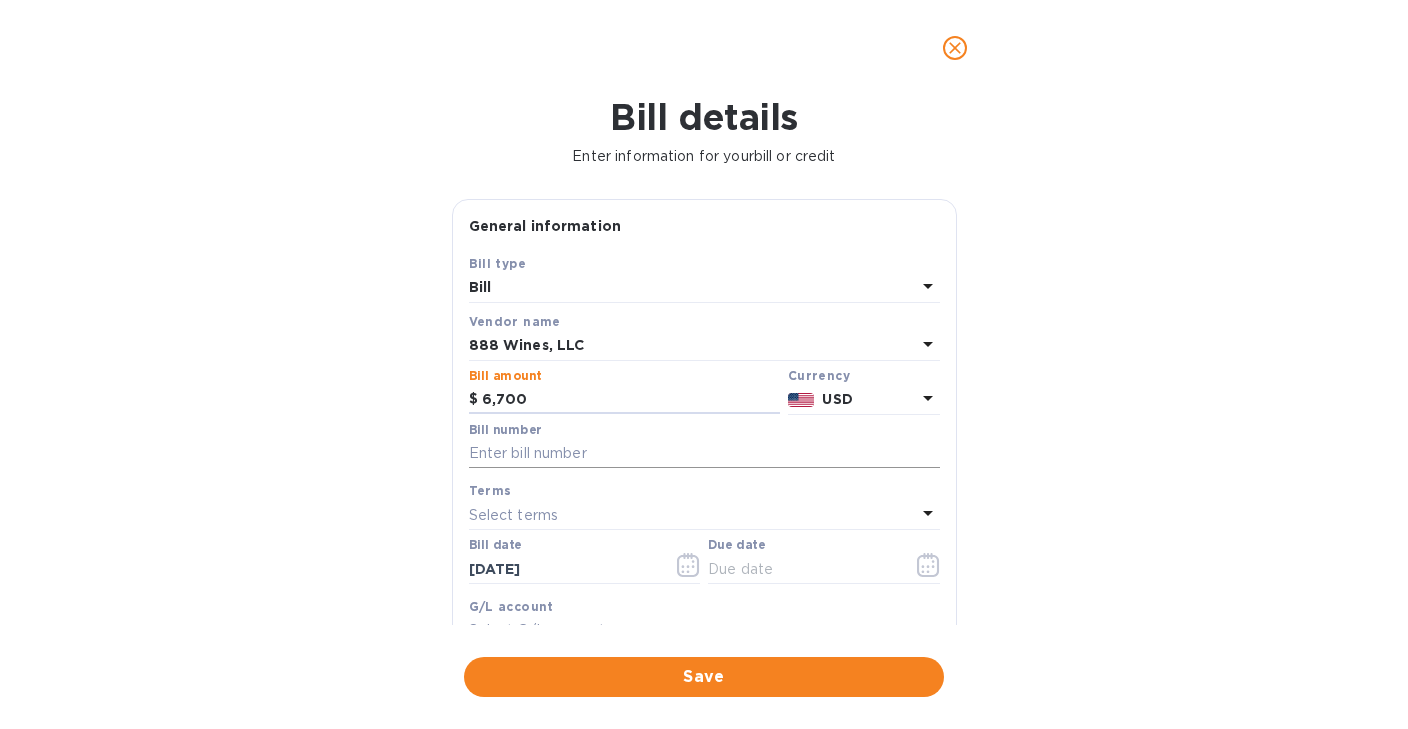 type on "6,700" 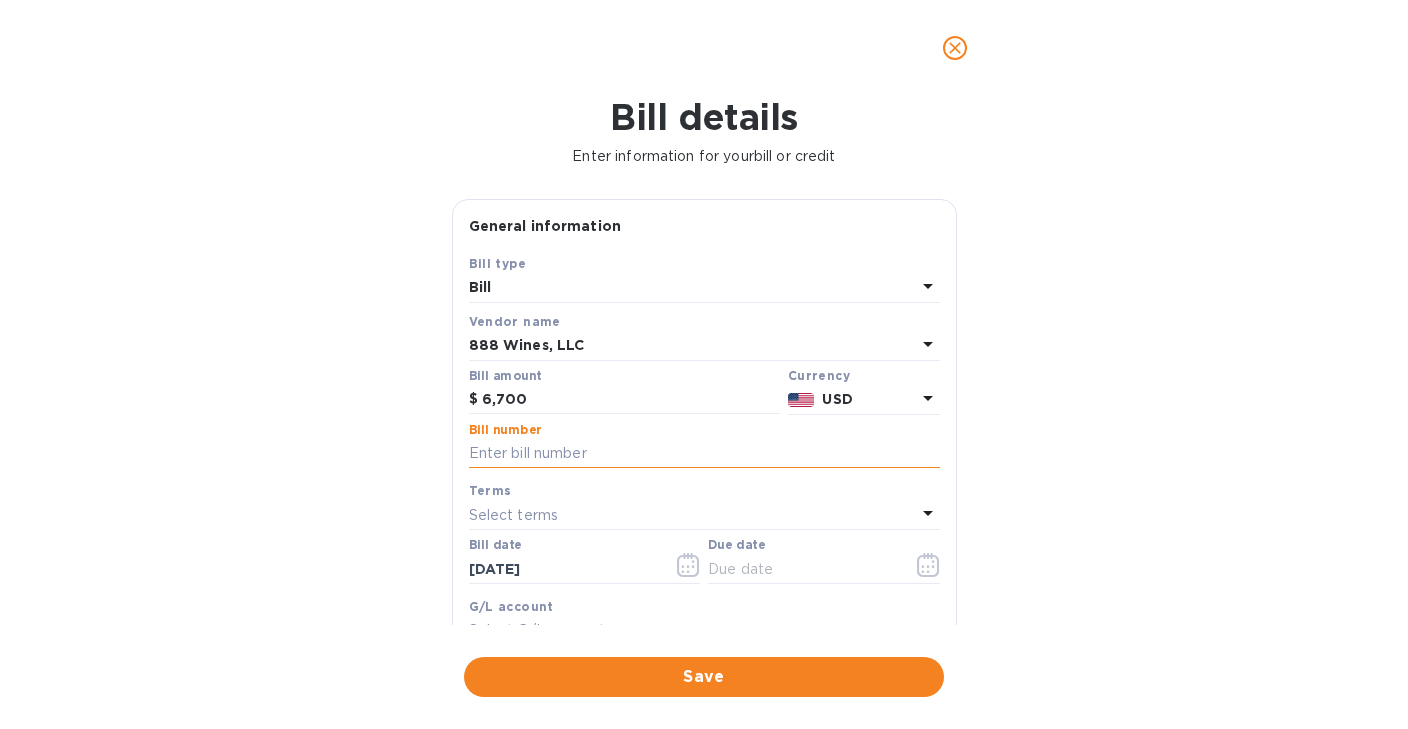 click at bounding box center [704, 454] 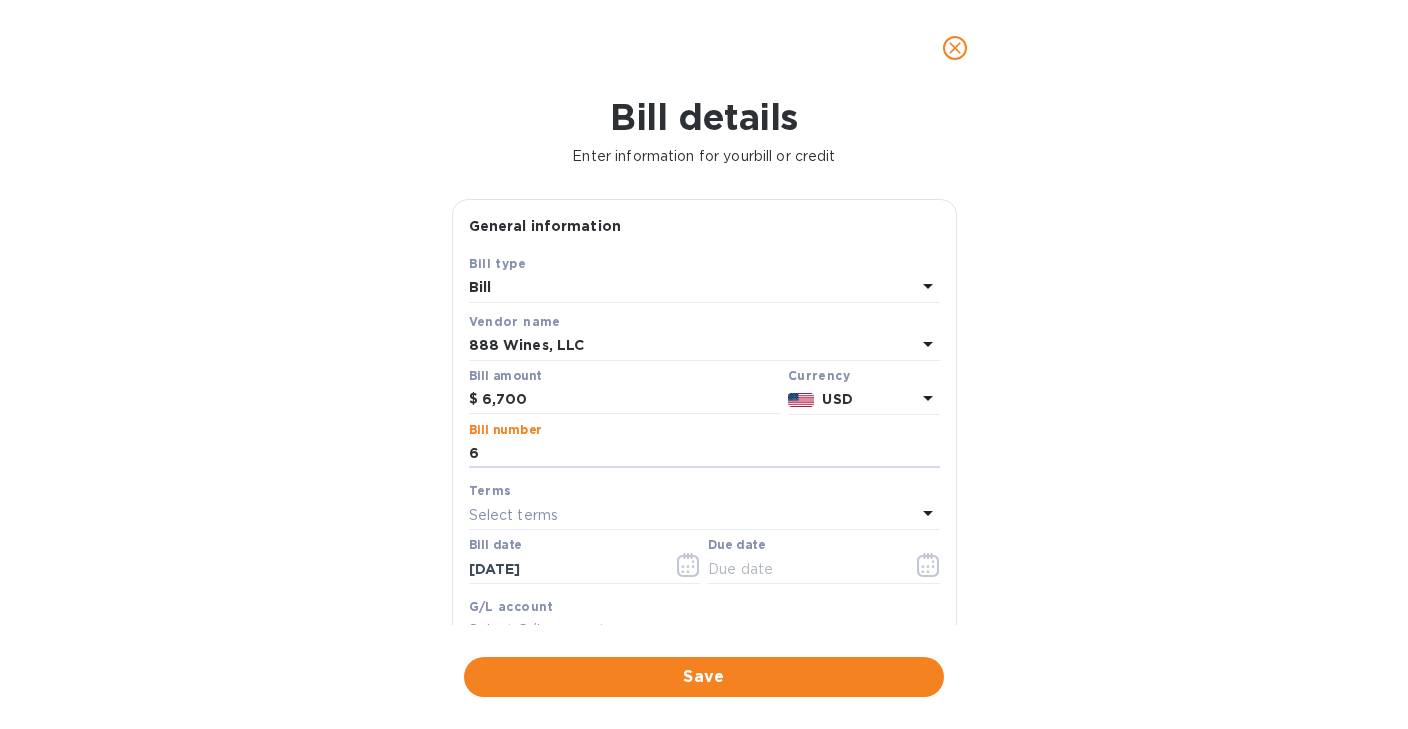 type on "6" 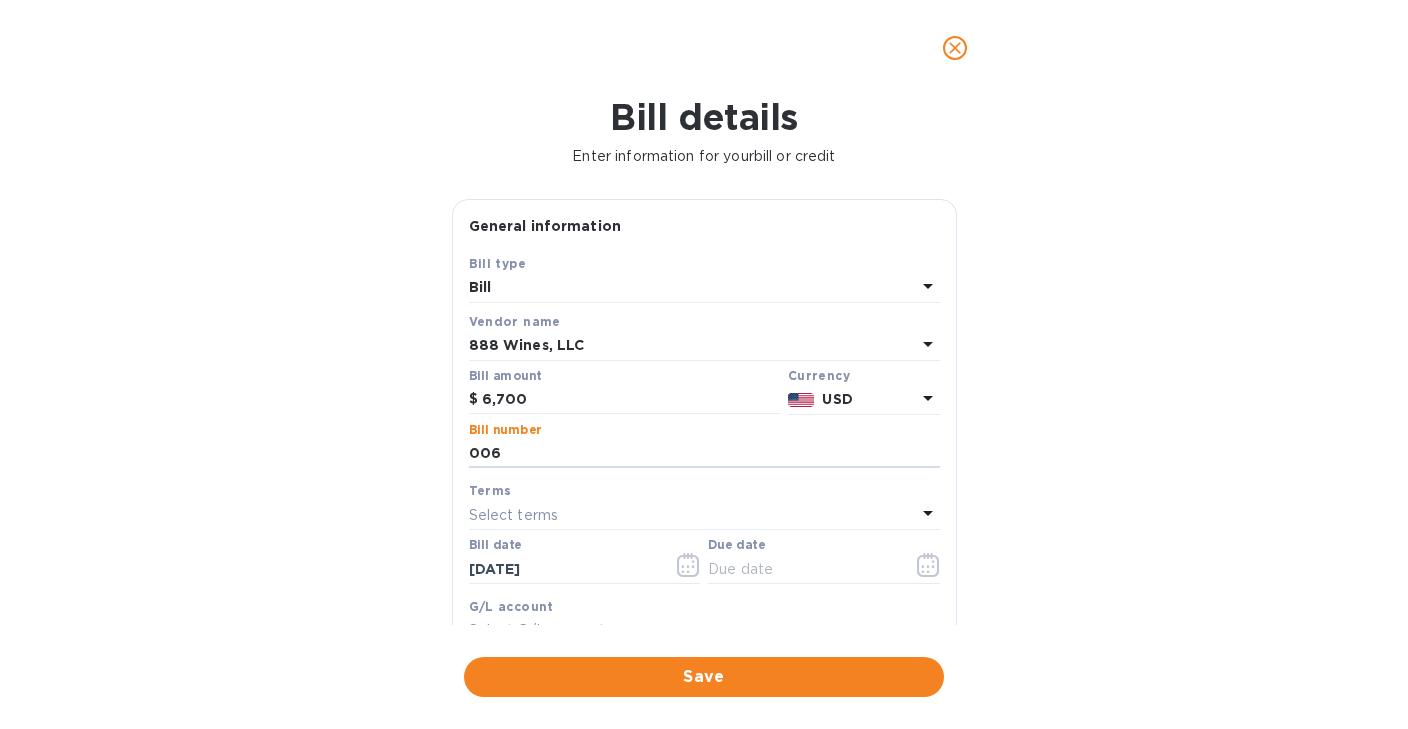 type on "006" 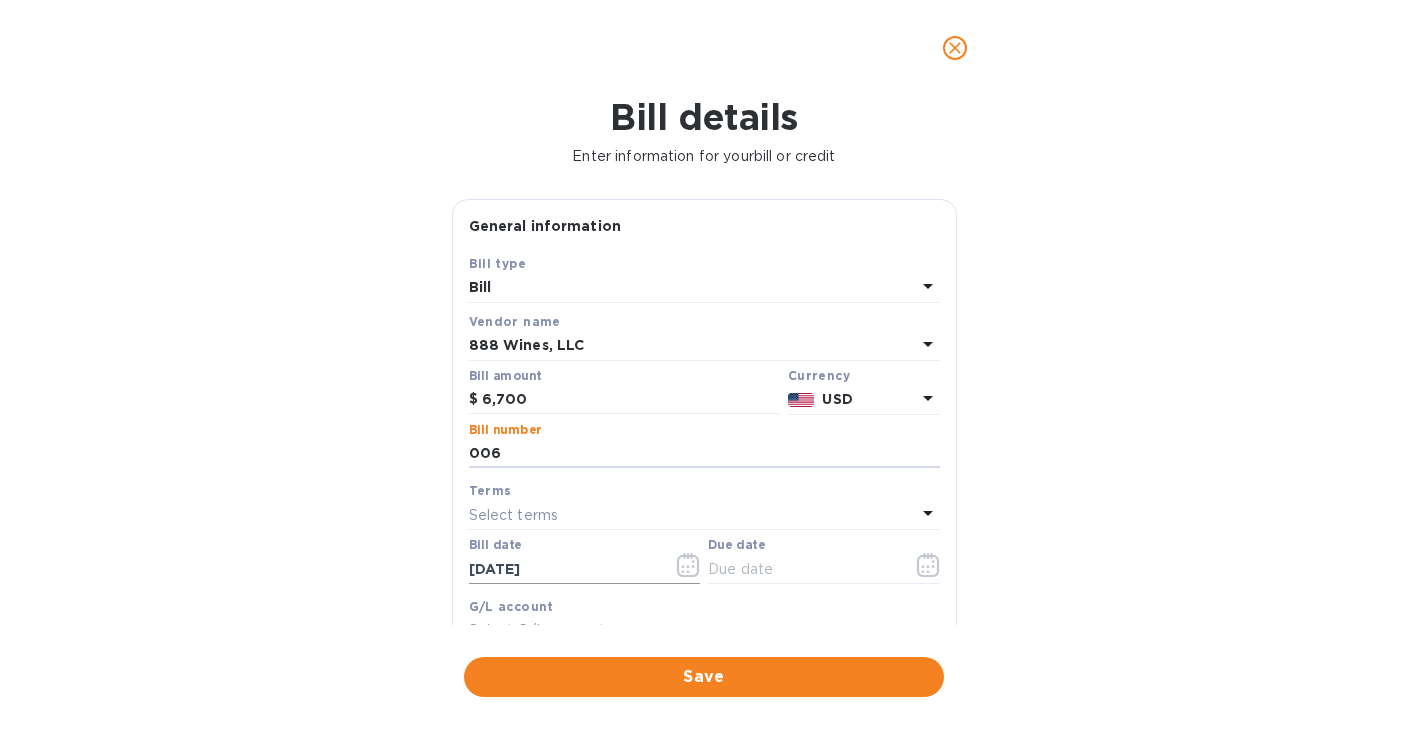 click 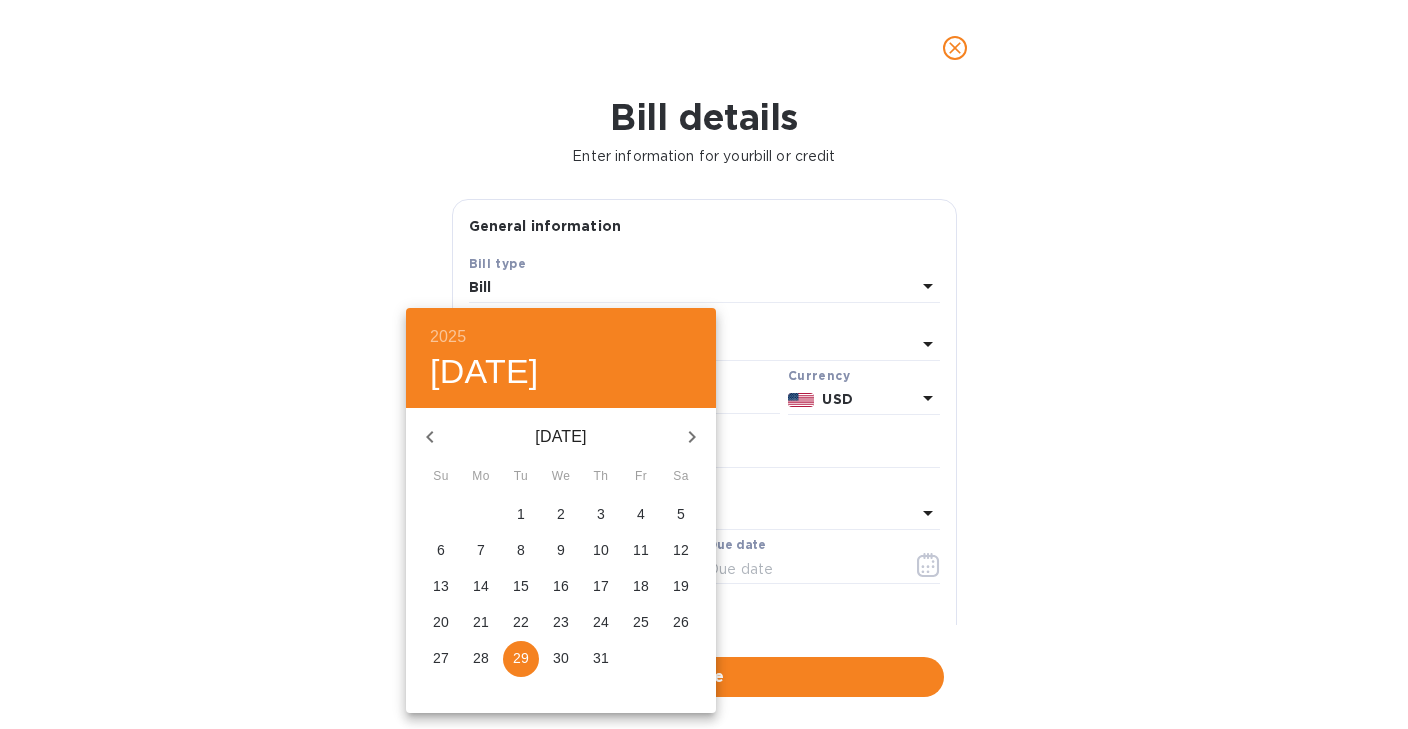 click at bounding box center [704, 364] 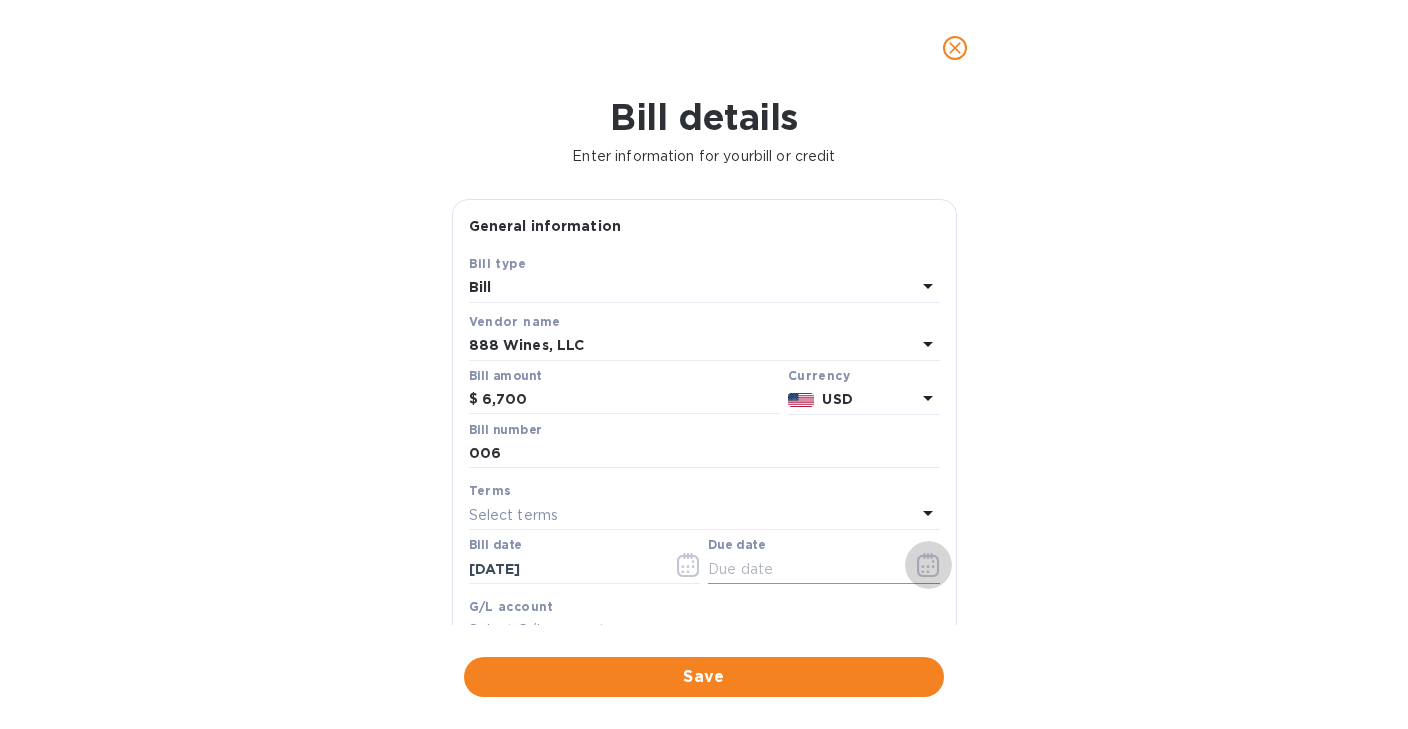 click 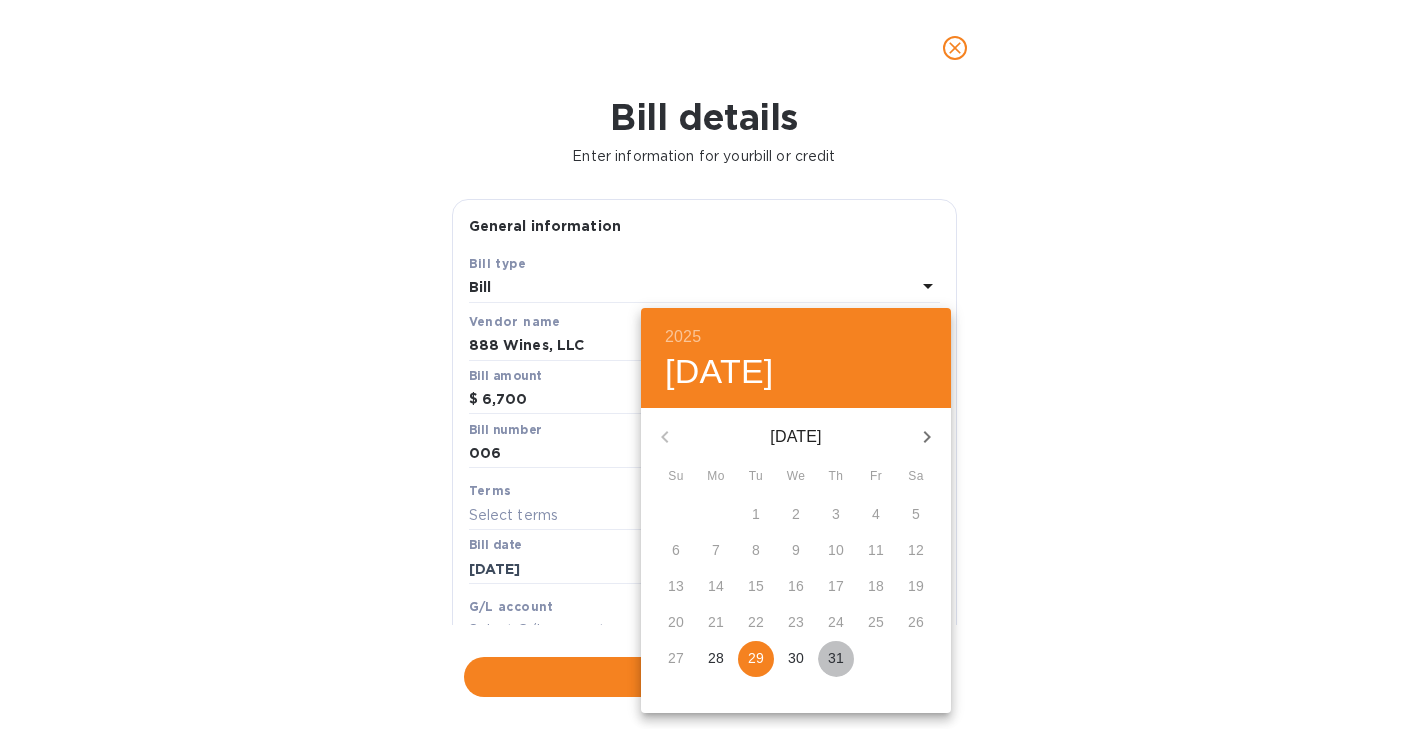 click on "31" at bounding box center [836, 658] 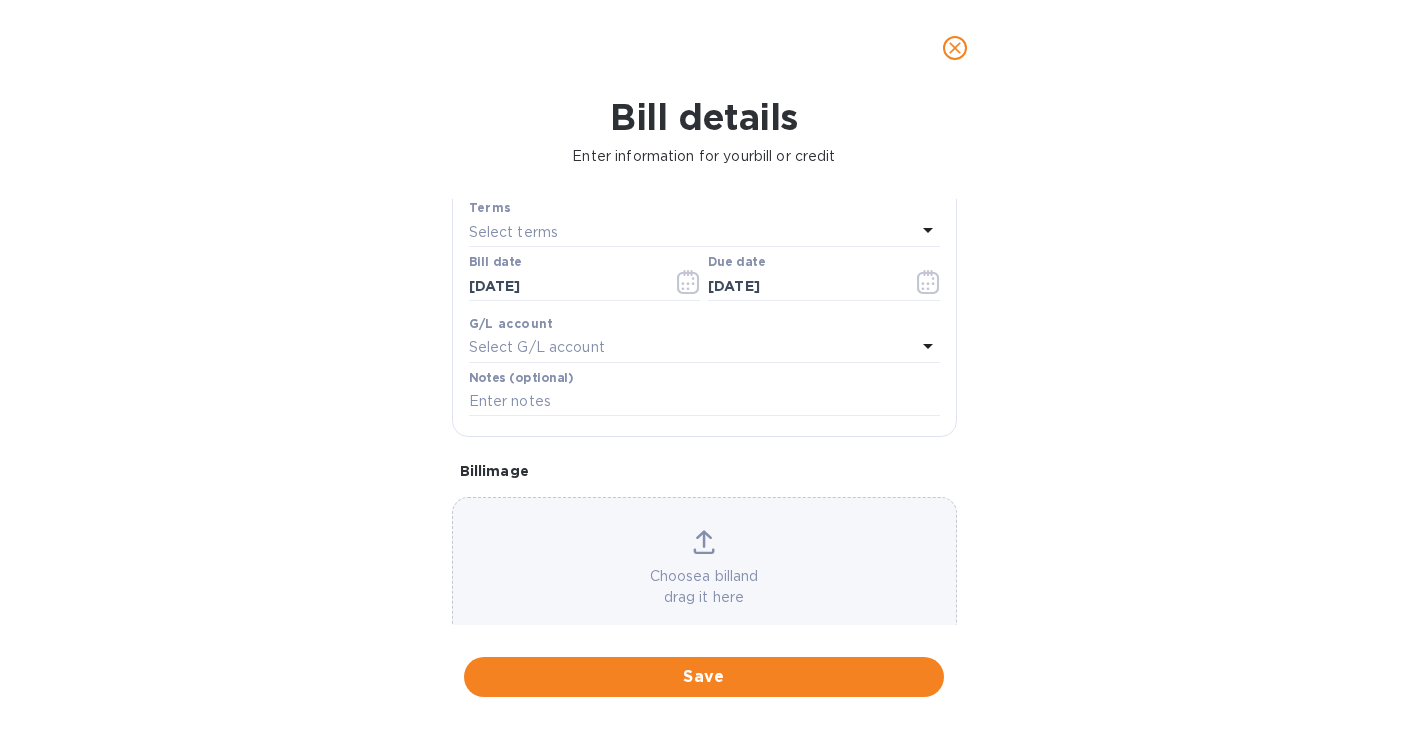 scroll, scrollTop: 326, scrollLeft: 0, axis: vertical 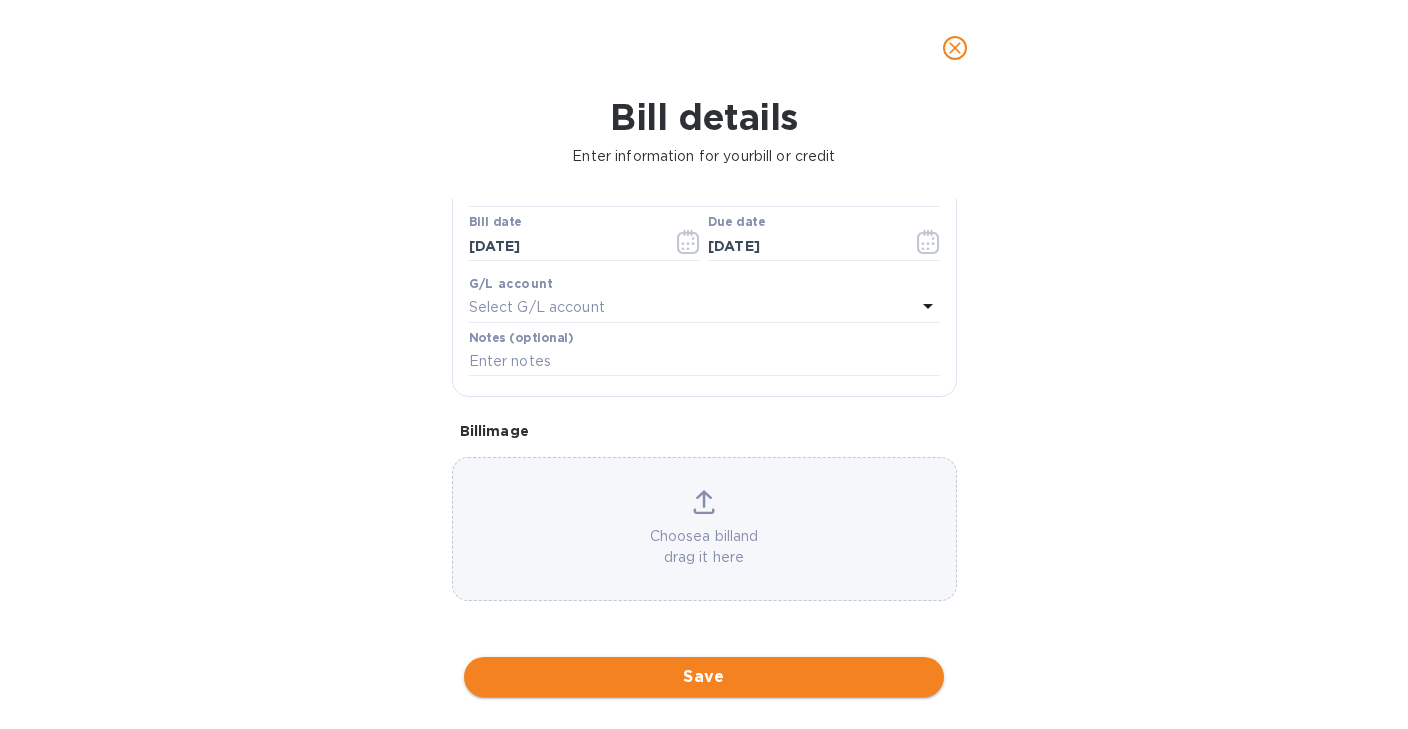 click on "Save" at bounding box center [704, 677] 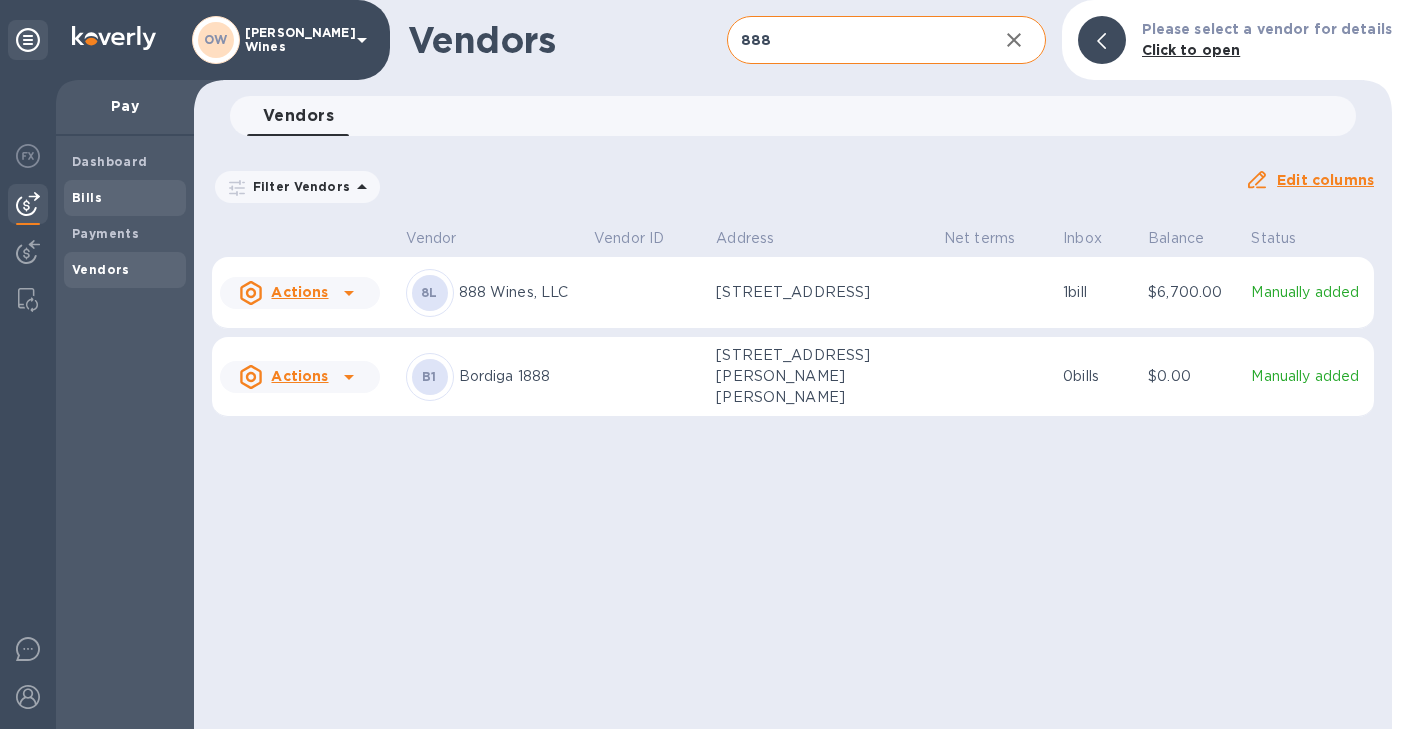 click on "Bills" at bounding box center [125, 198] 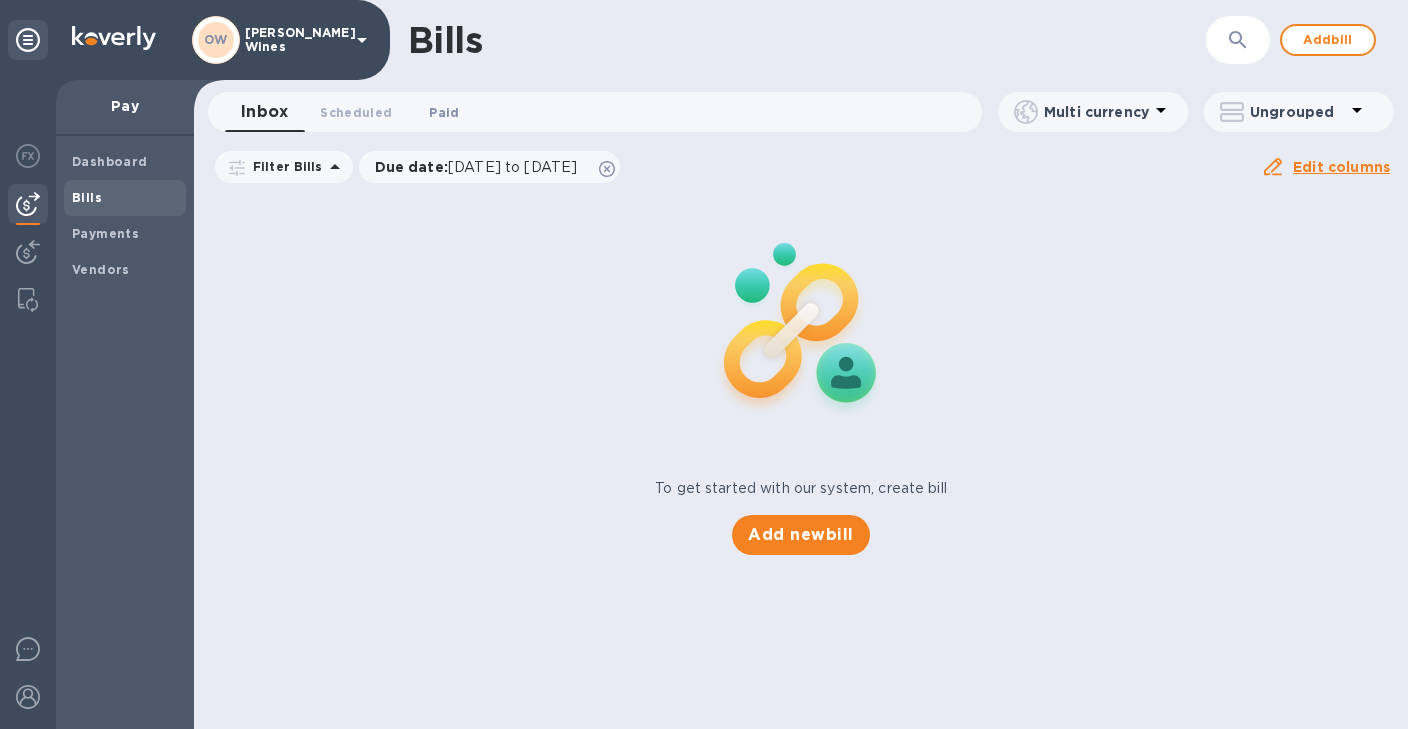 click on "Paid 0" at bounding box center (444, 112) 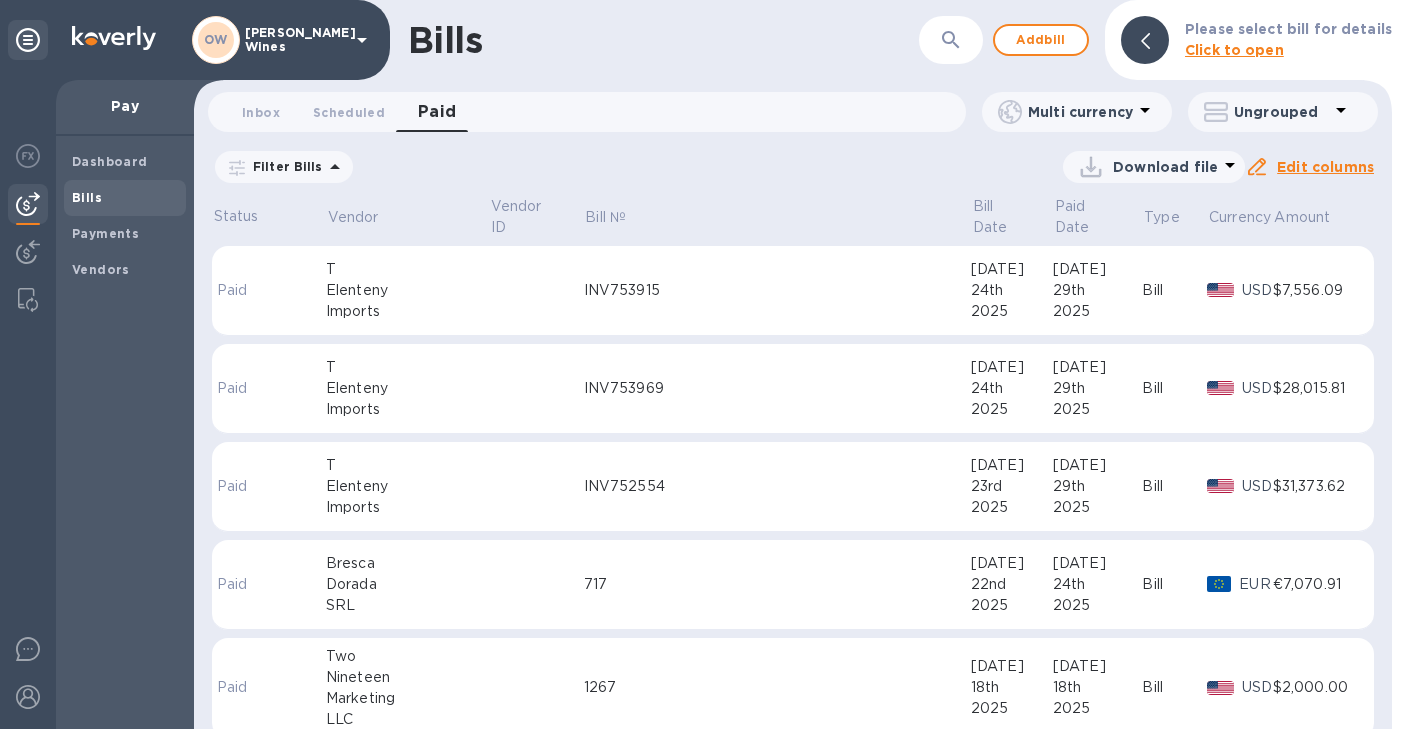 click on "Elenteny" at bounding box center [407, 486] 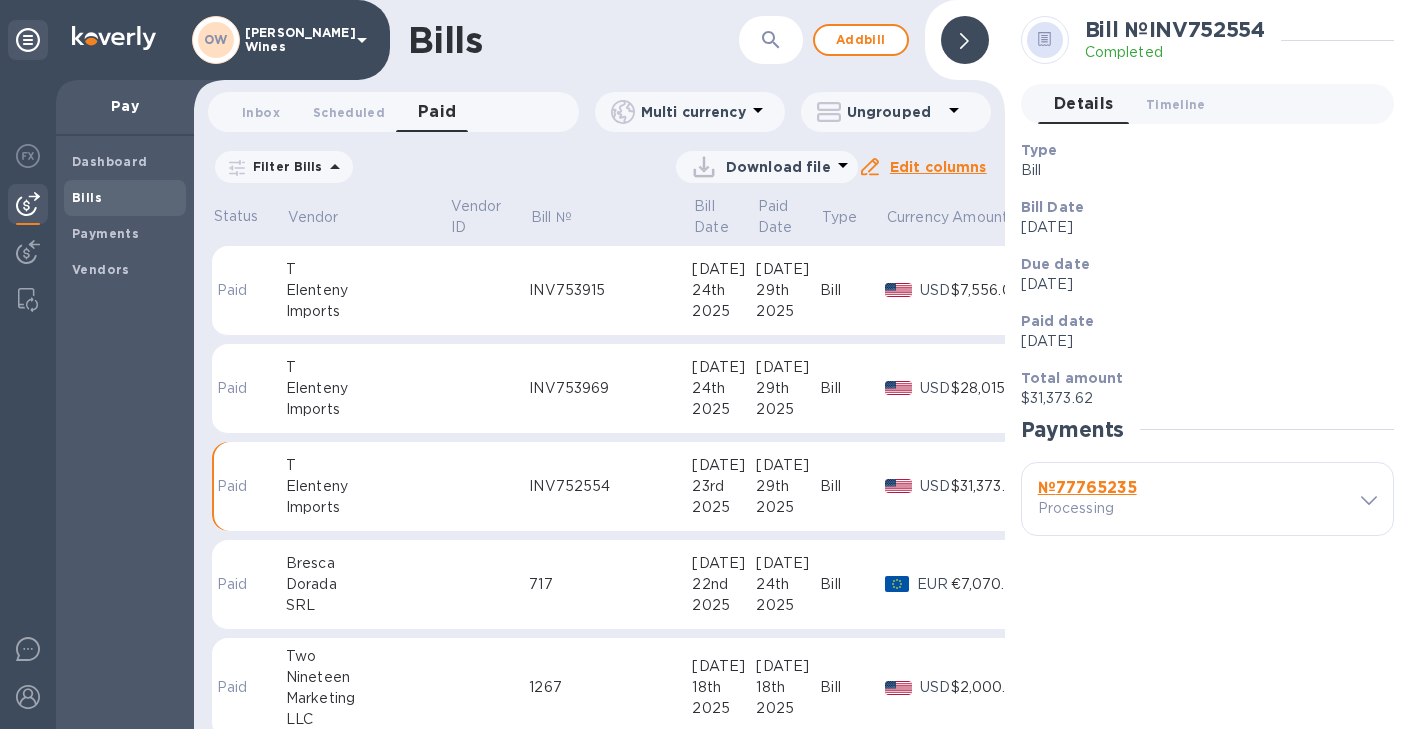 click on "№  77765235" at bounding box center [1087, 487] 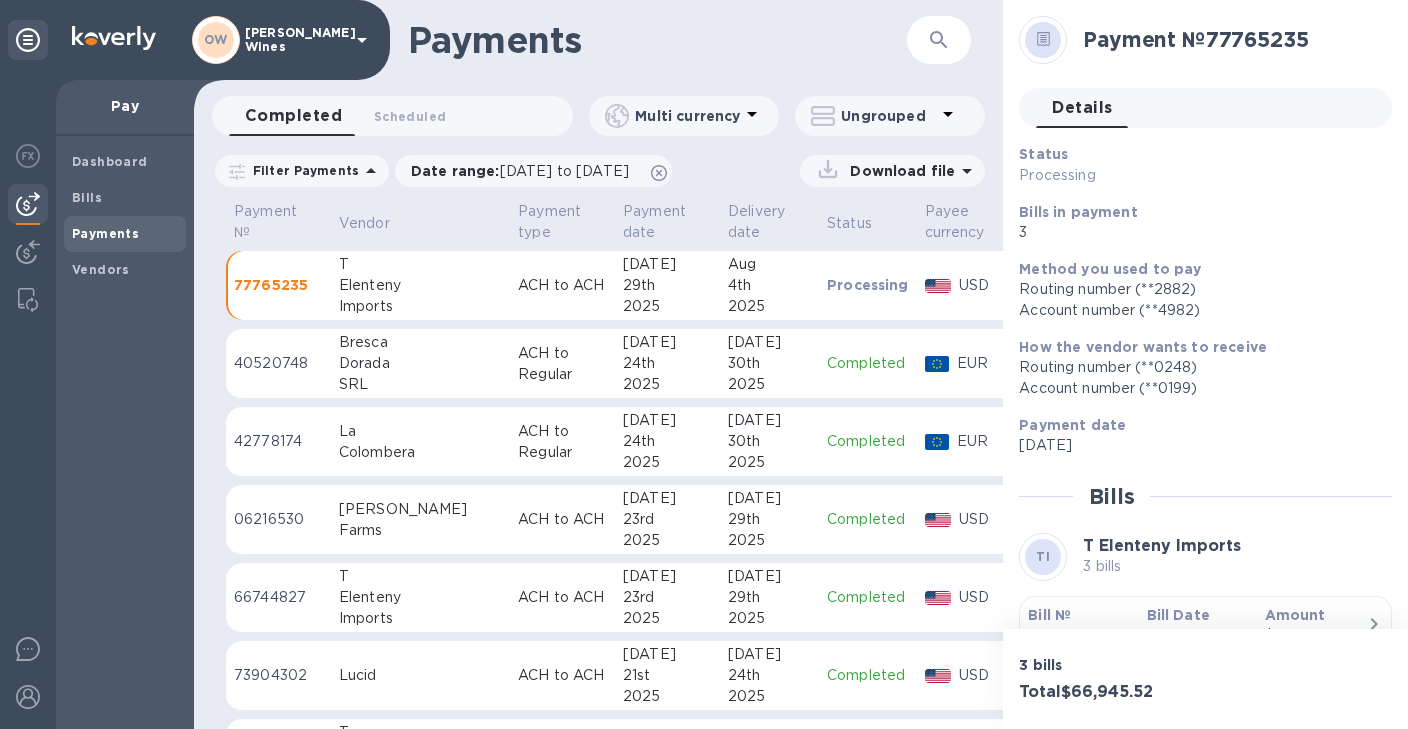click on "Bill №" at bounding box center (1049, 615) 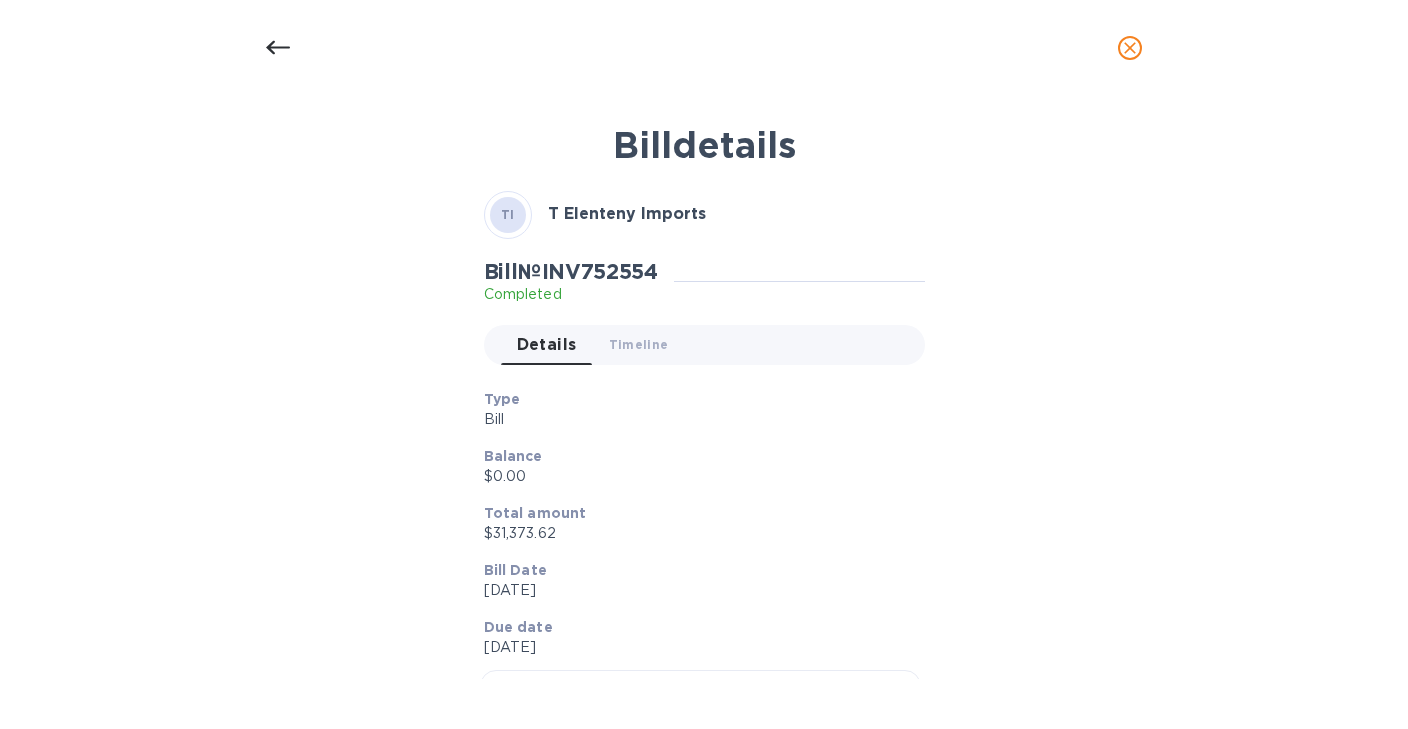 click 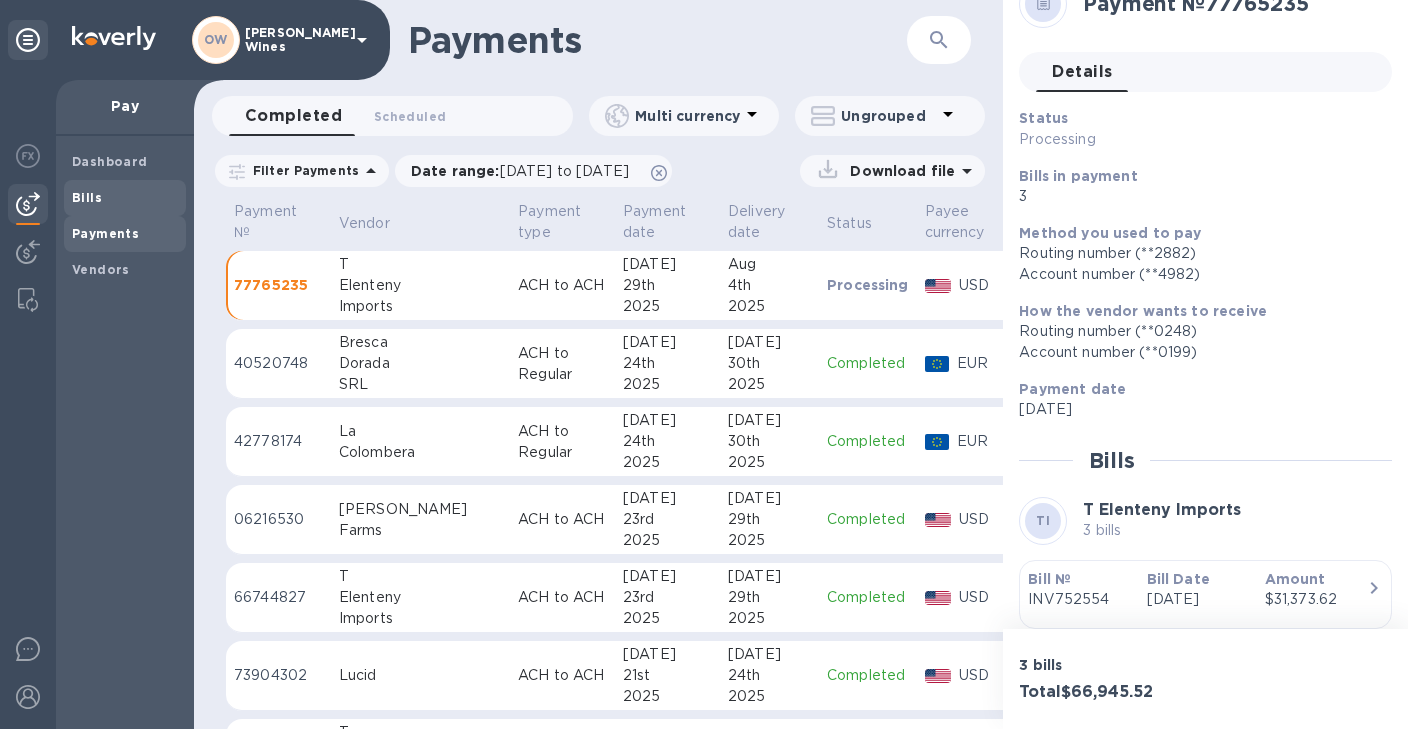 click on "Bills" at bounding box center (87, 197) 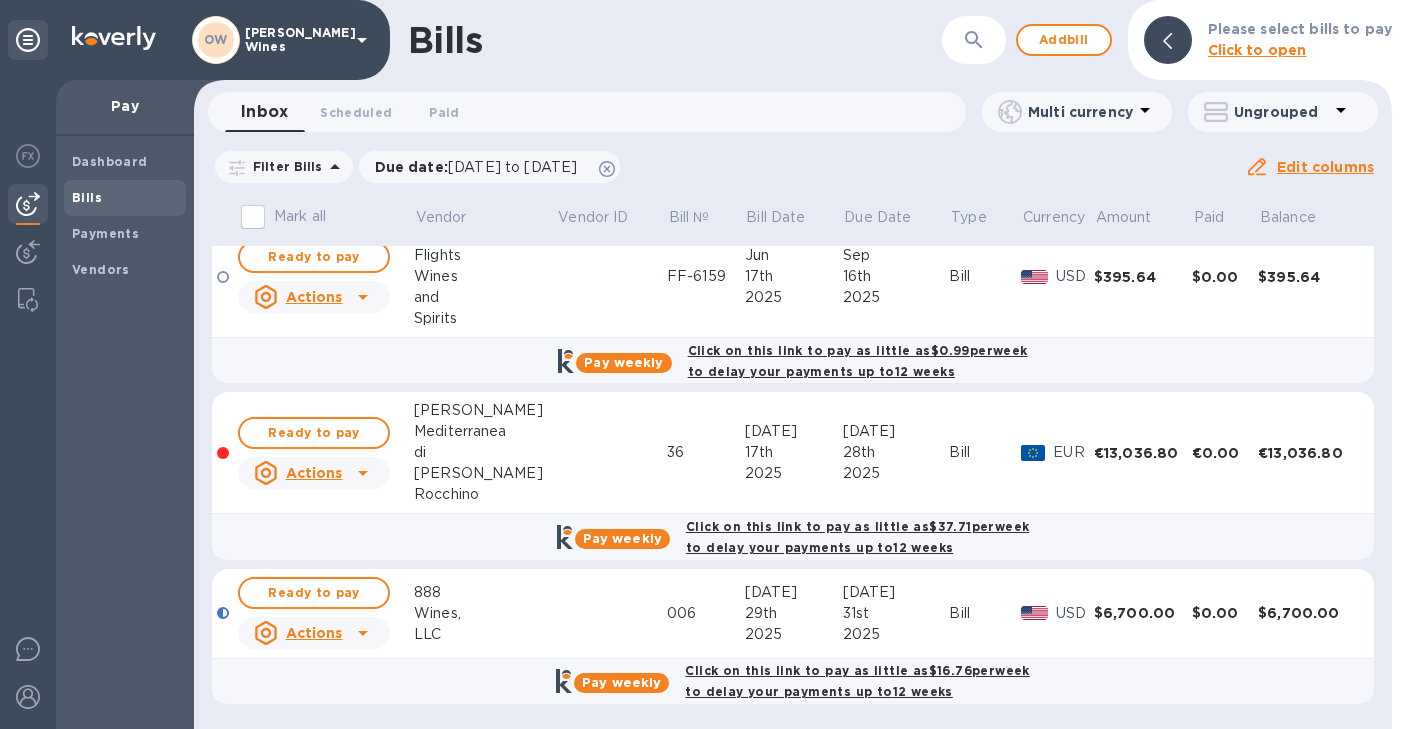 scroll, scrollTop: 539, scrollLeft: 0, axis: vertical 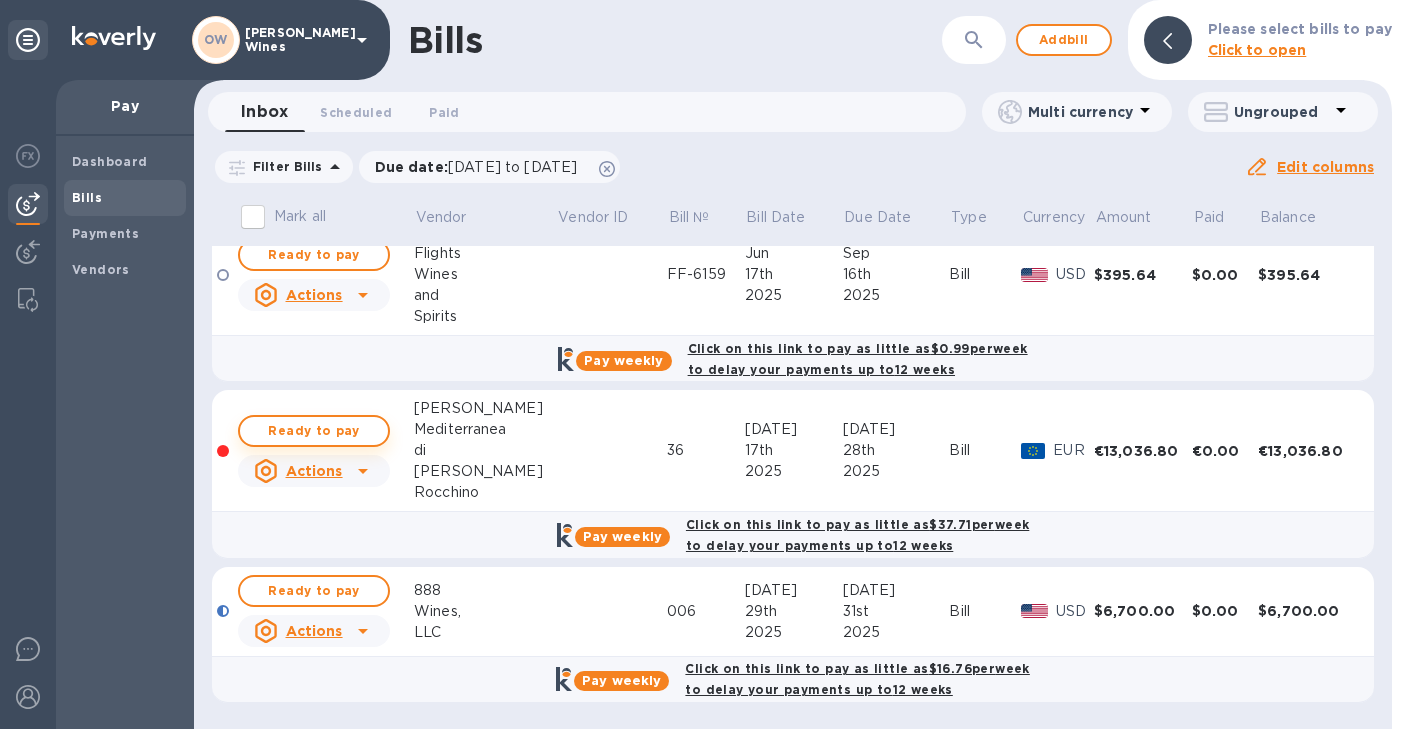 click on "Ready to pay" at bounding box center [314, 431] 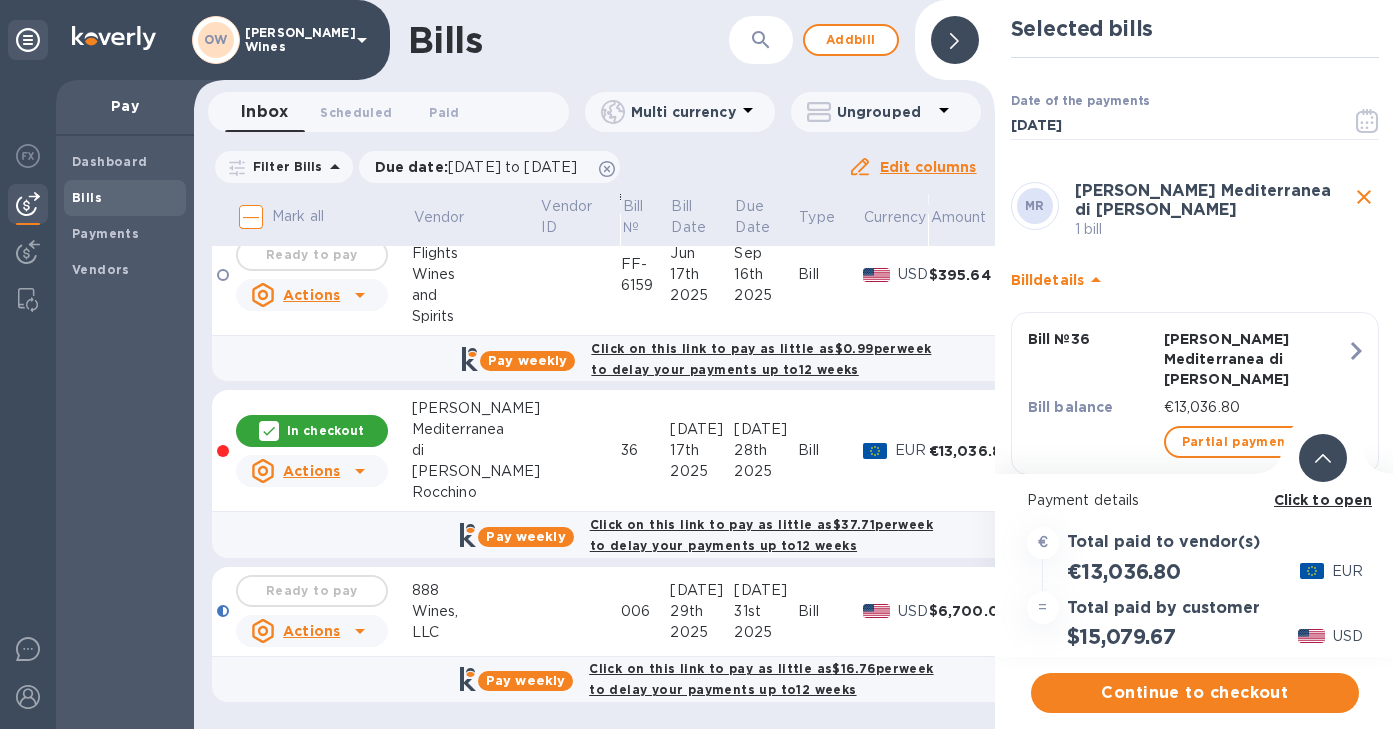 click on "Click to open" at bounding box center (1323, 500) 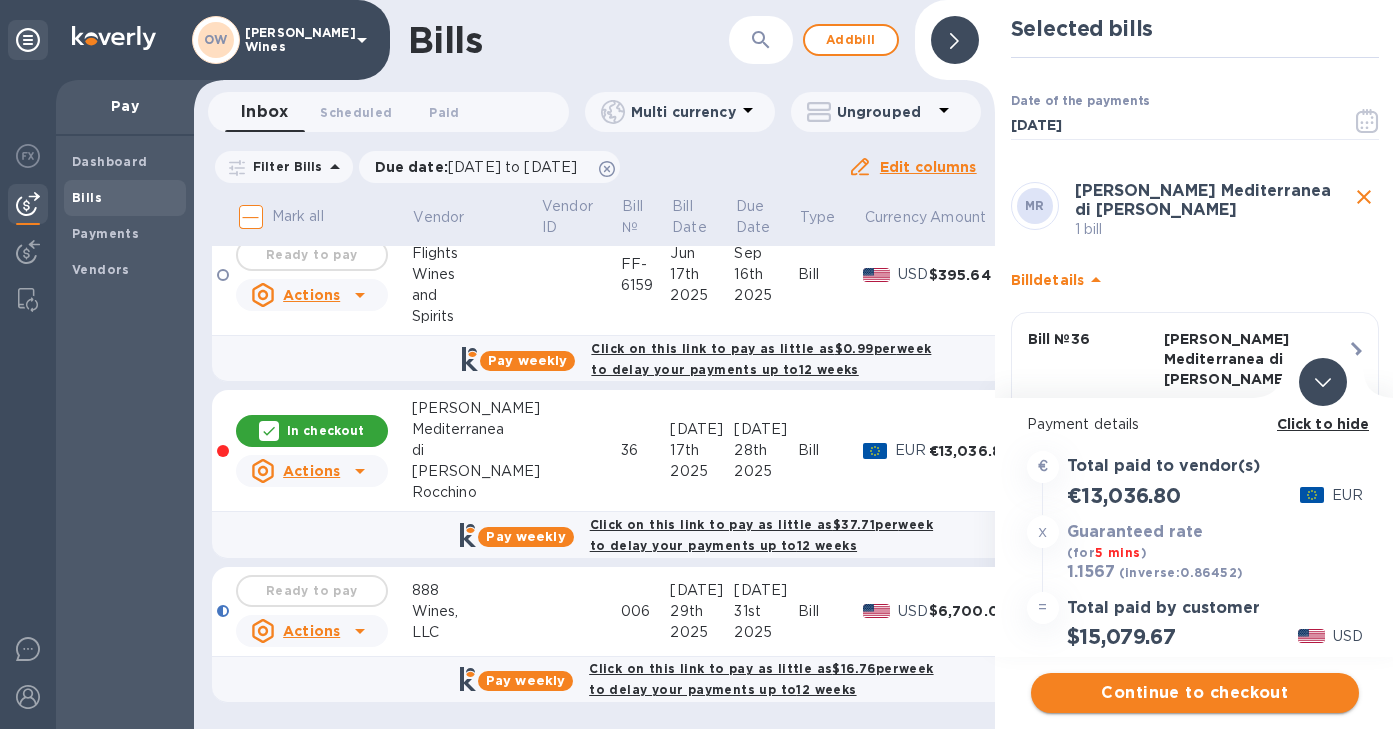 click on "Continue to checkout" at bounding box center (1195, 693) 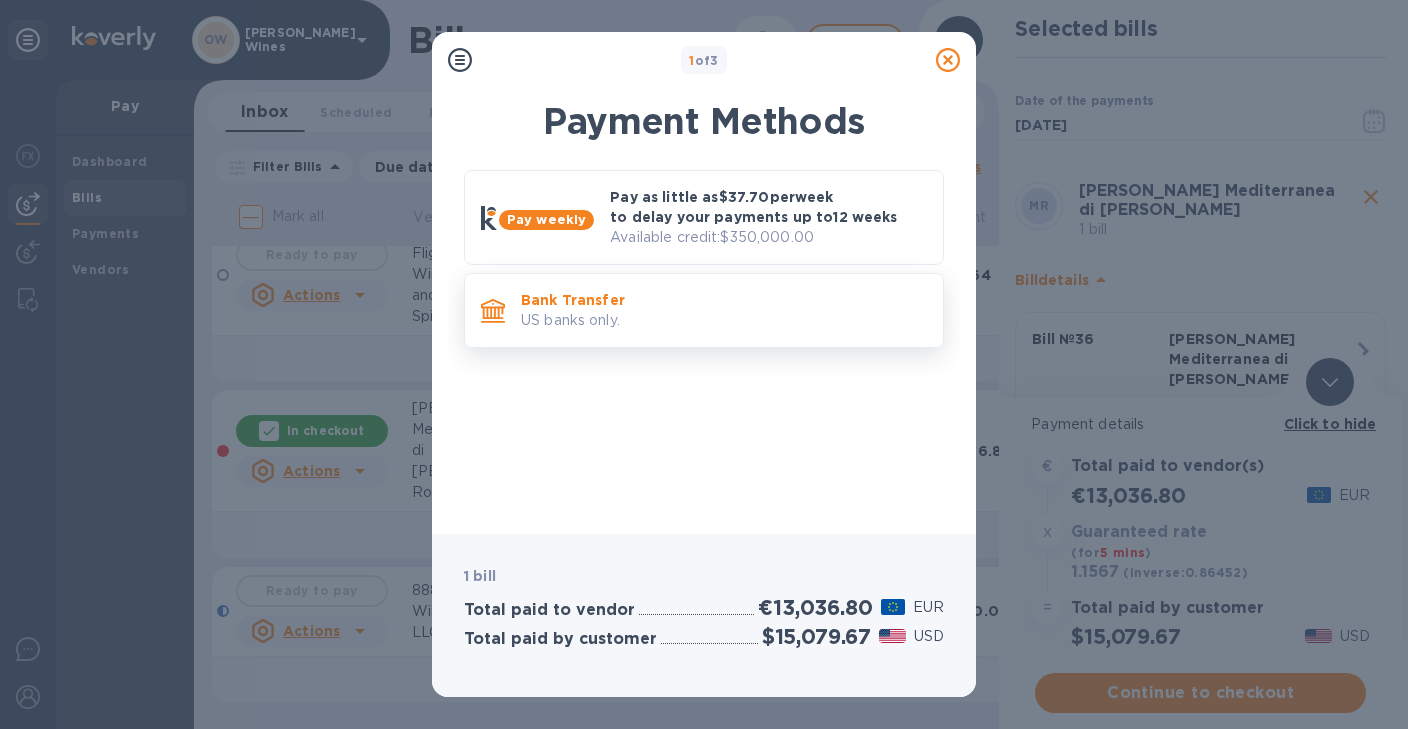 click on "Bank Transfer" at bounding box center [724, 300] 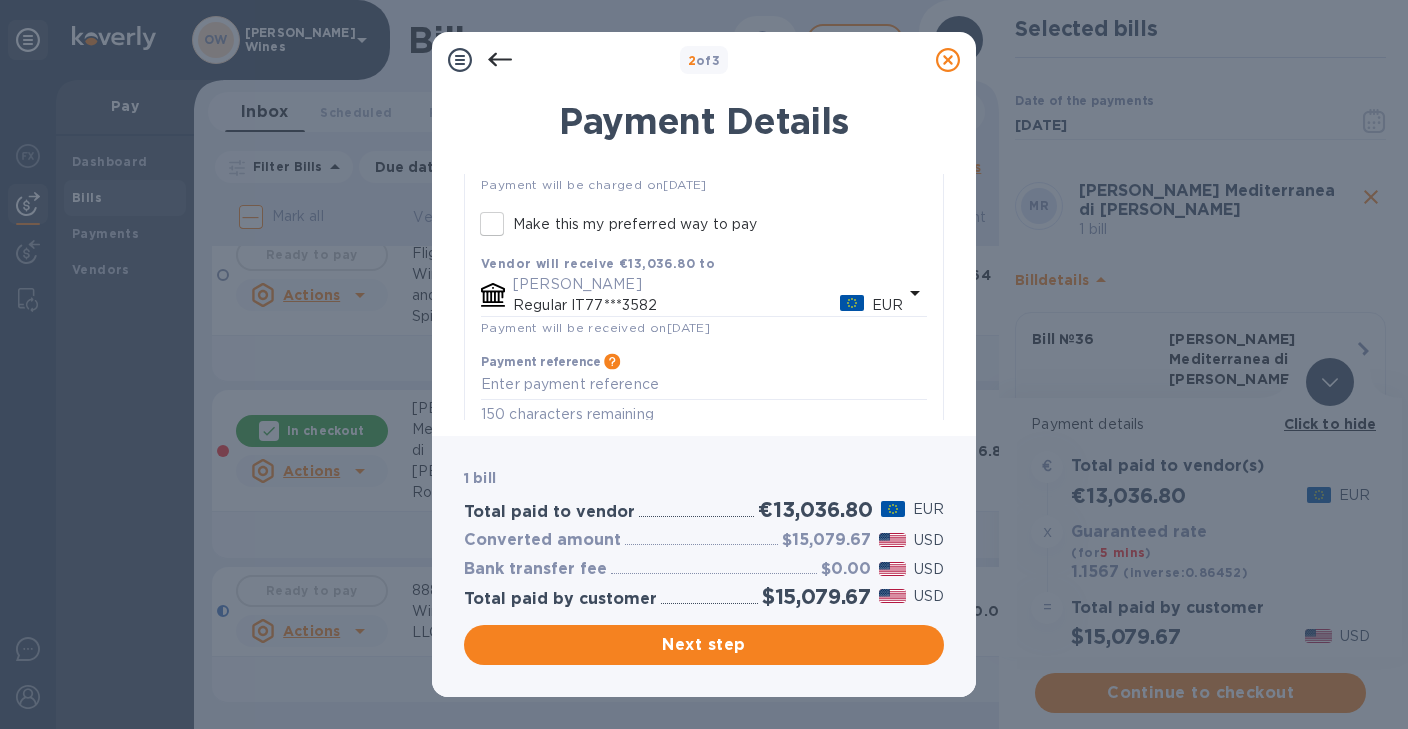 scroll, scrollTop: 242, scrollLeft: 0, axis: vertical 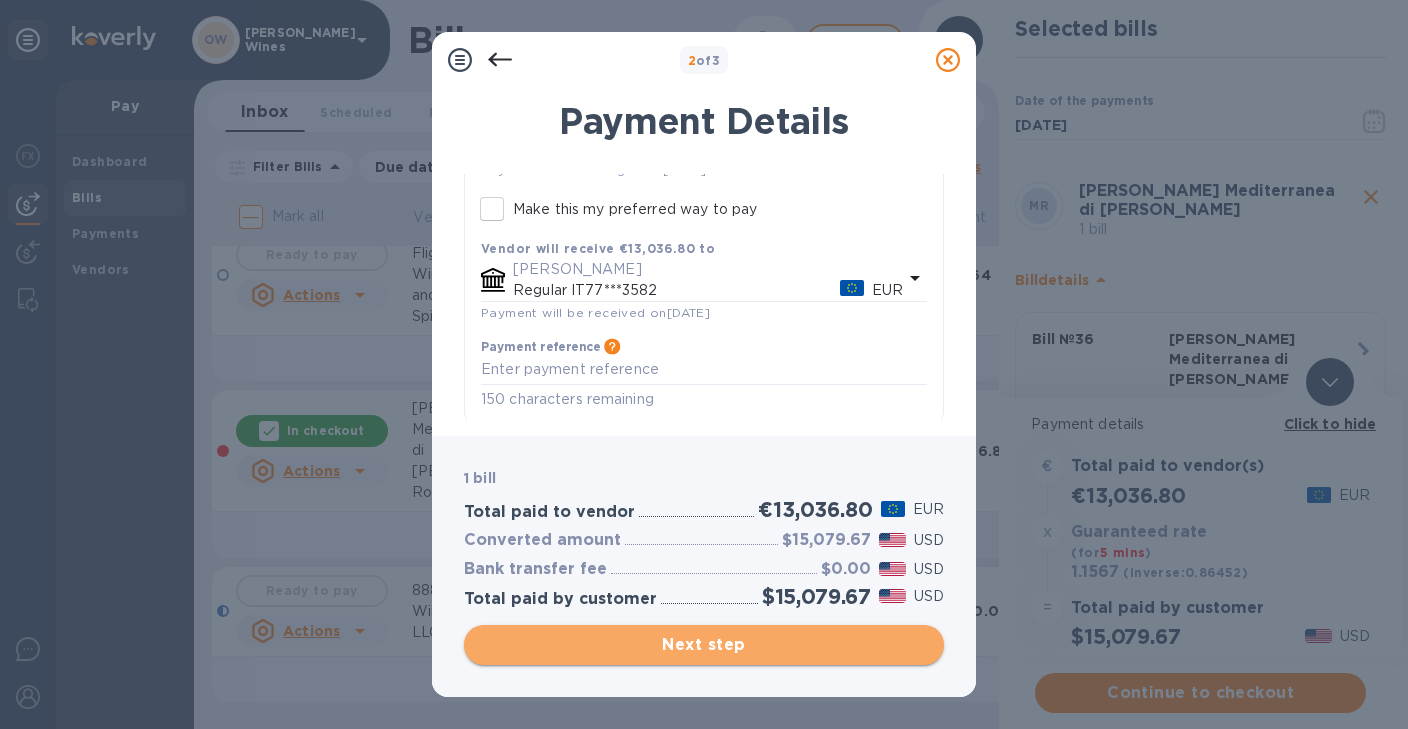click on "Next step" at bounding box center (704, 645) 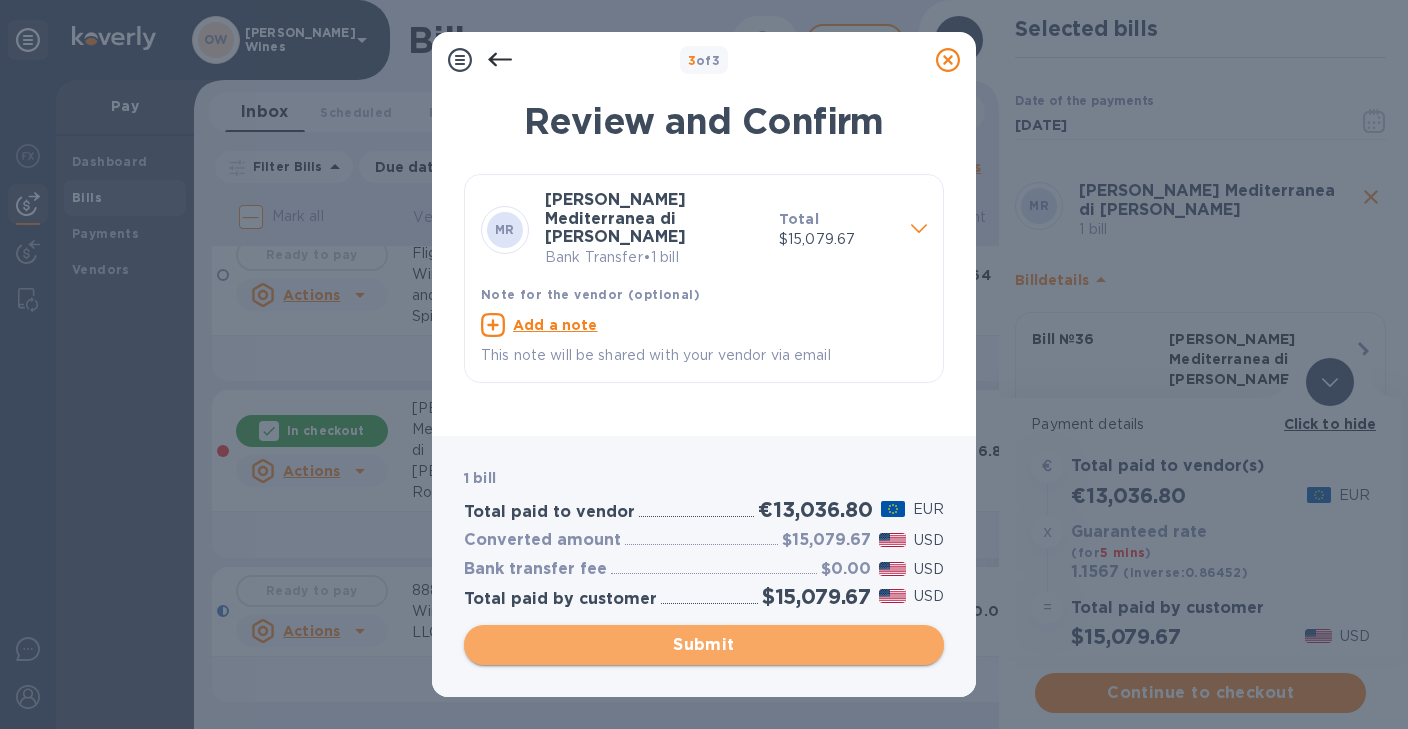 click on "Submit" at bounding box center [704, 645] 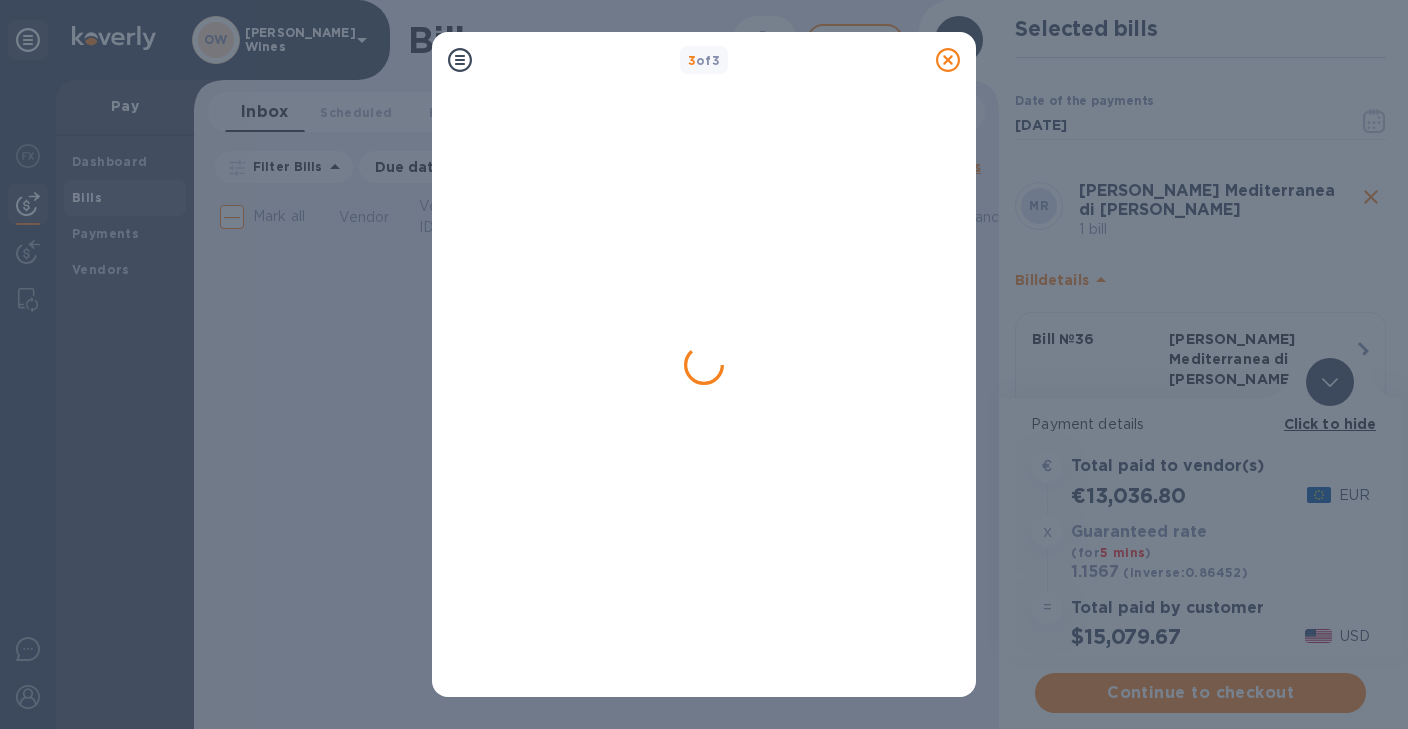 scroll, scrollTop: 0, scrollLeft: 0, axis: both 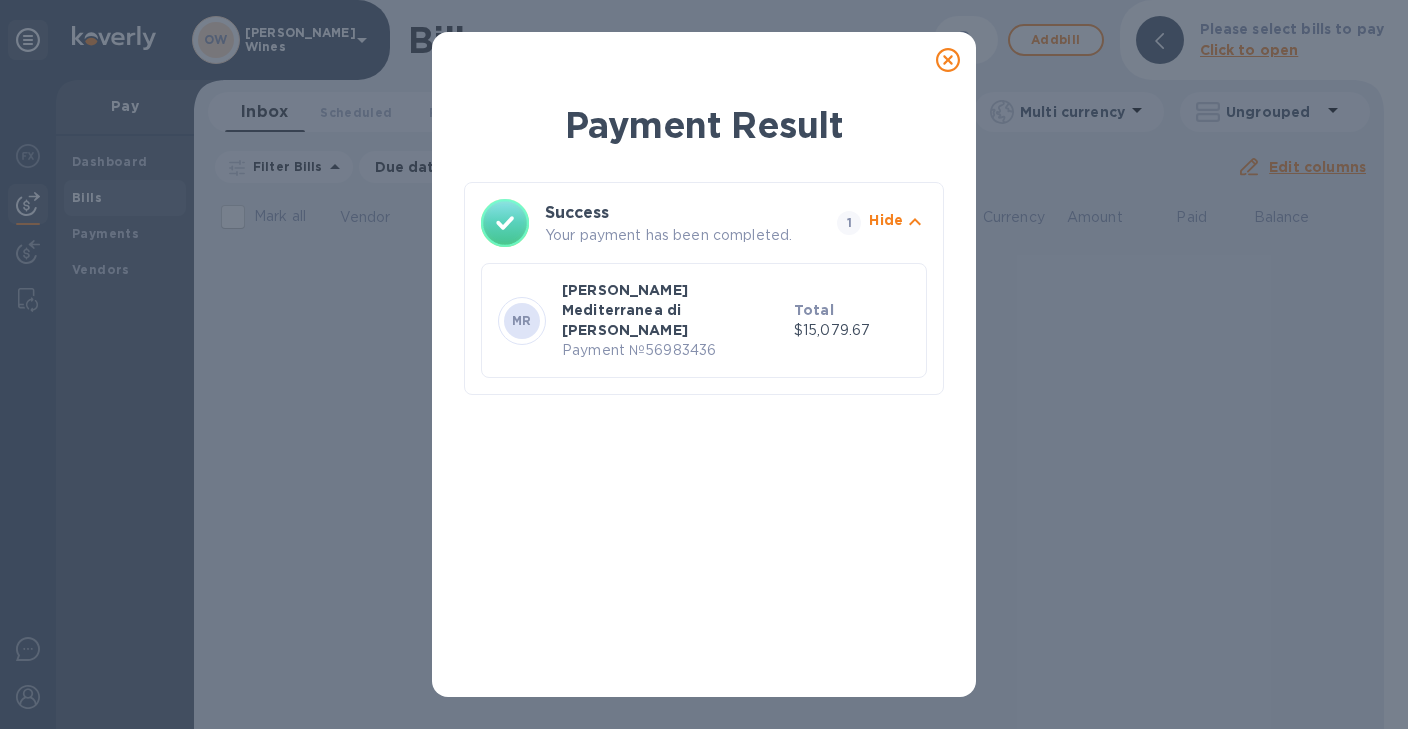 click 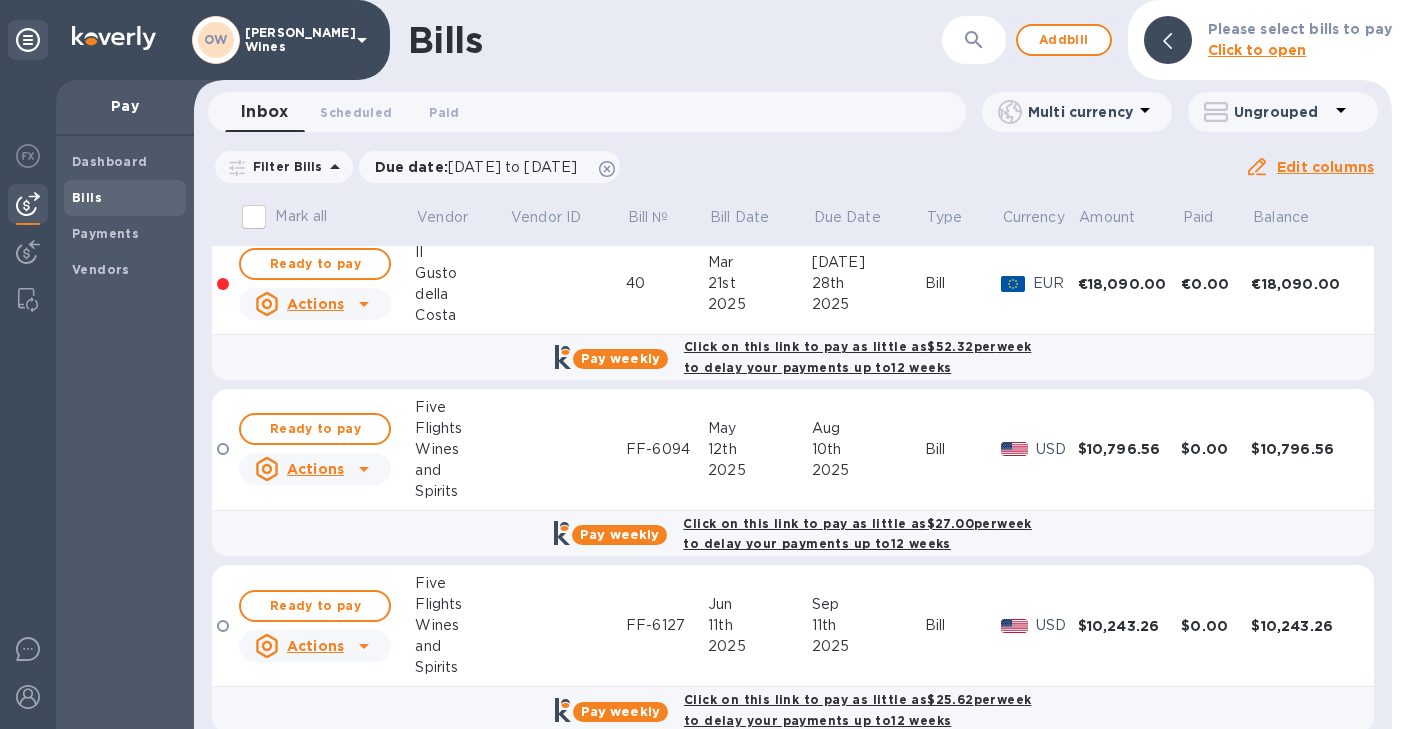 scroll, scrollTop: 0, scrollLeft: 0, axis: both 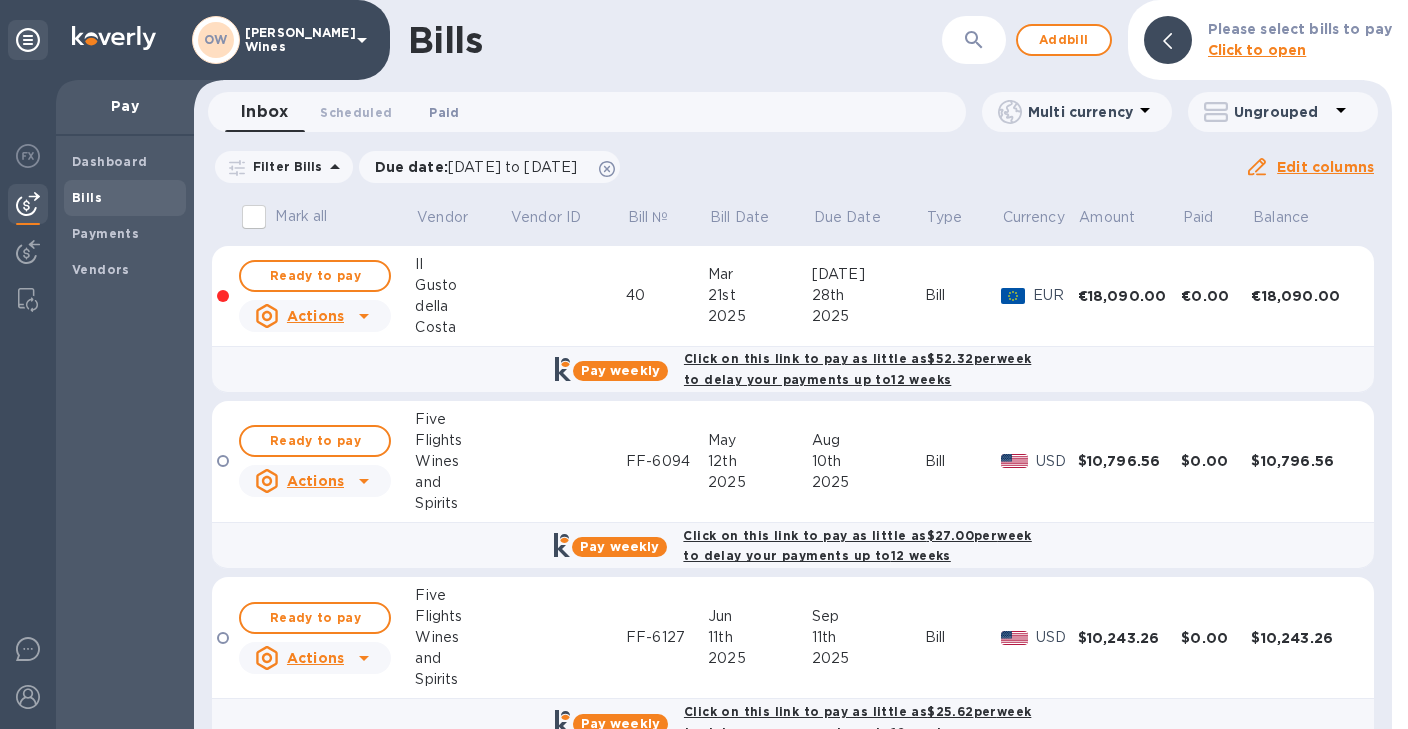 click on "Paid 0" at bounding box center [444, 112] 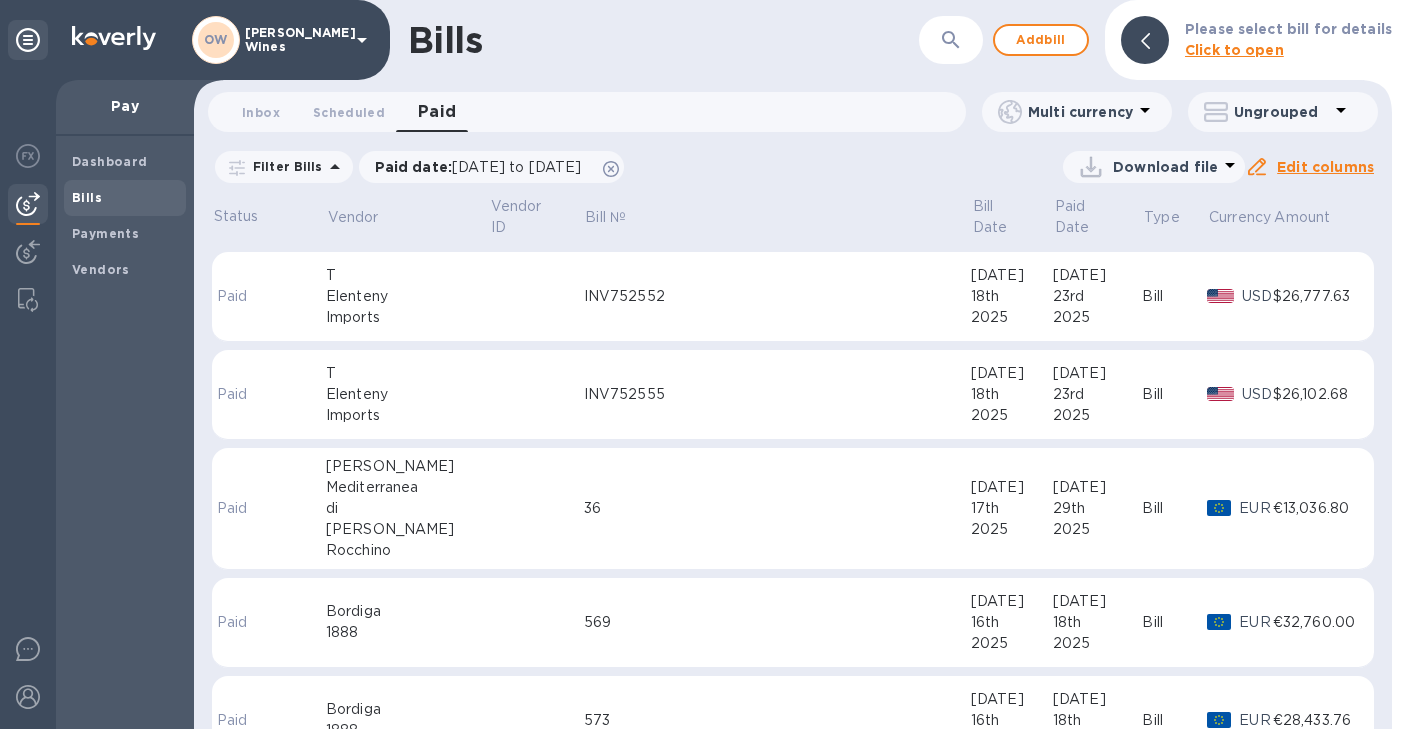 scroll, scrollTop: 604, scrollLeft: 0, axis: vertical 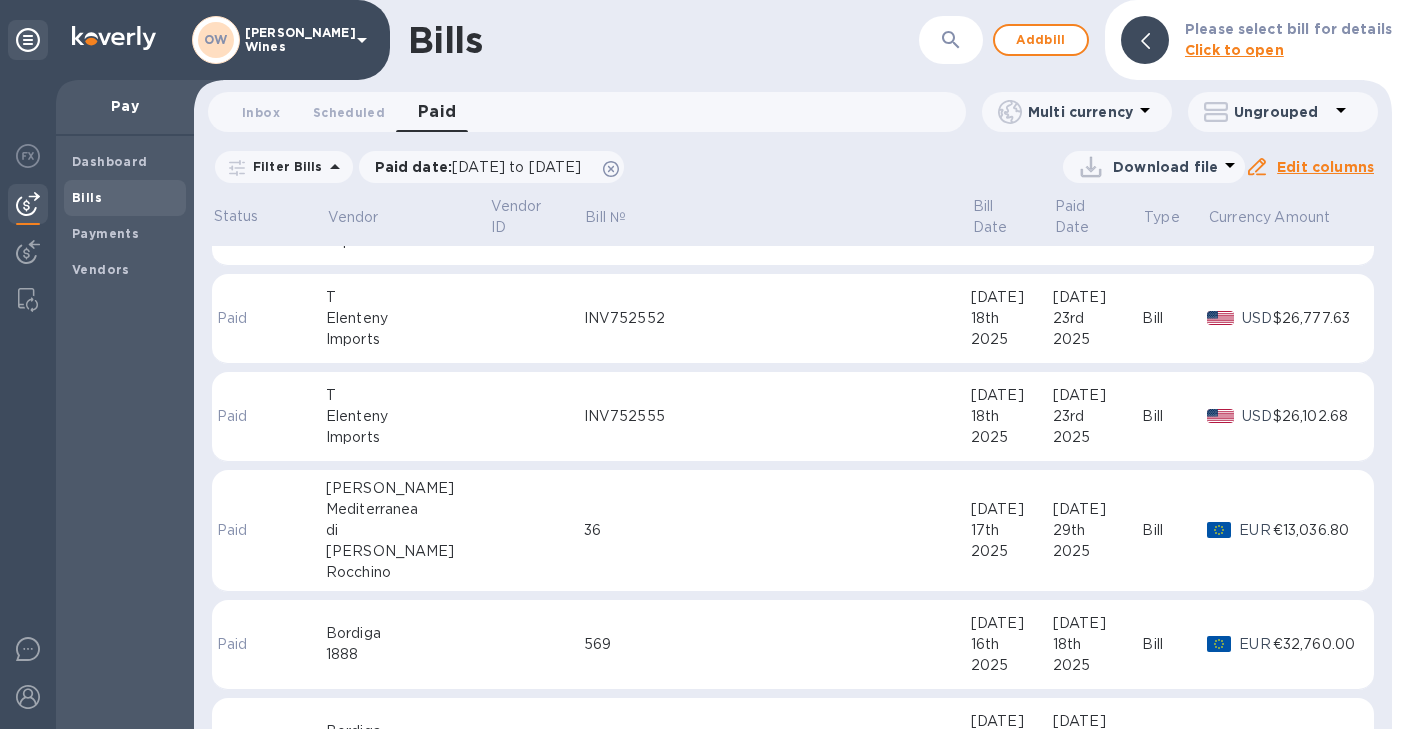click on "36" at bounding box center [777, 531] 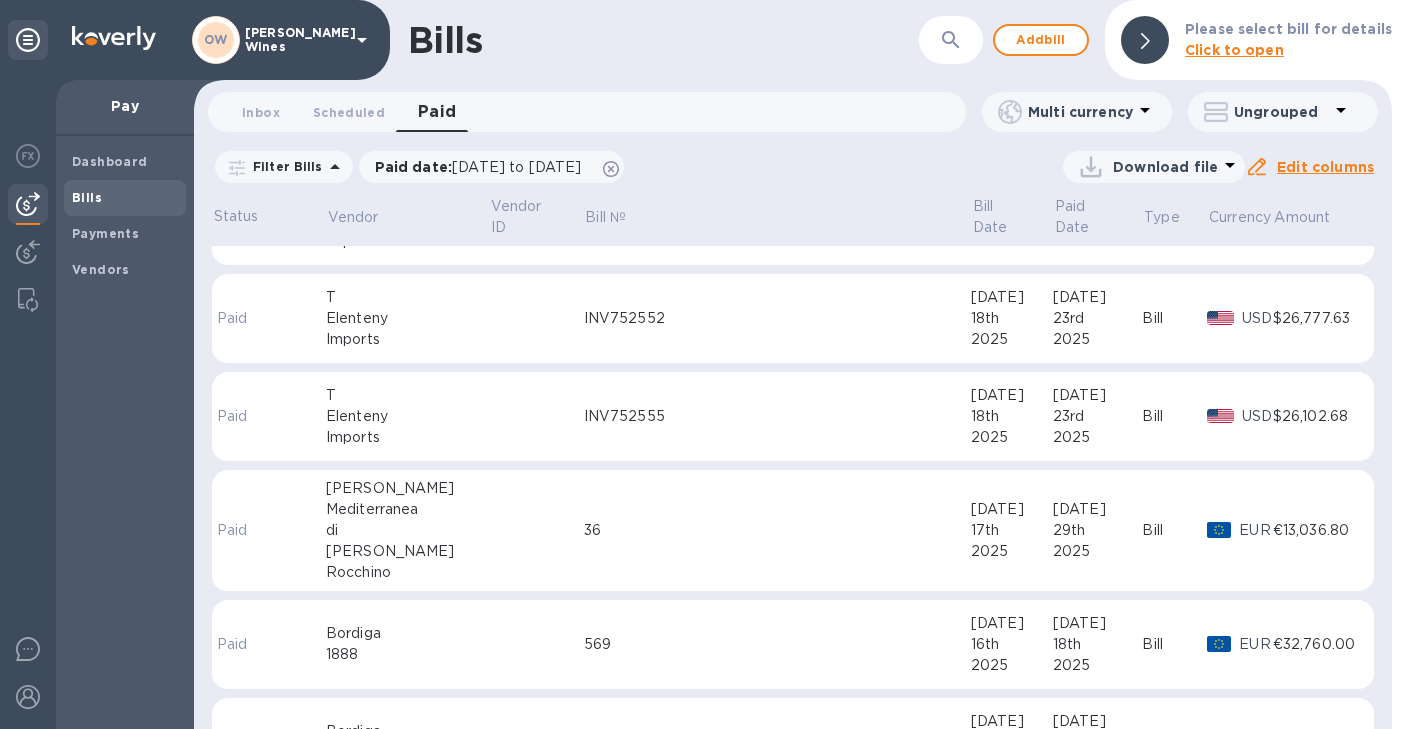scroll, scrollTop: 589, scrollLeft: 0, axis: vertical 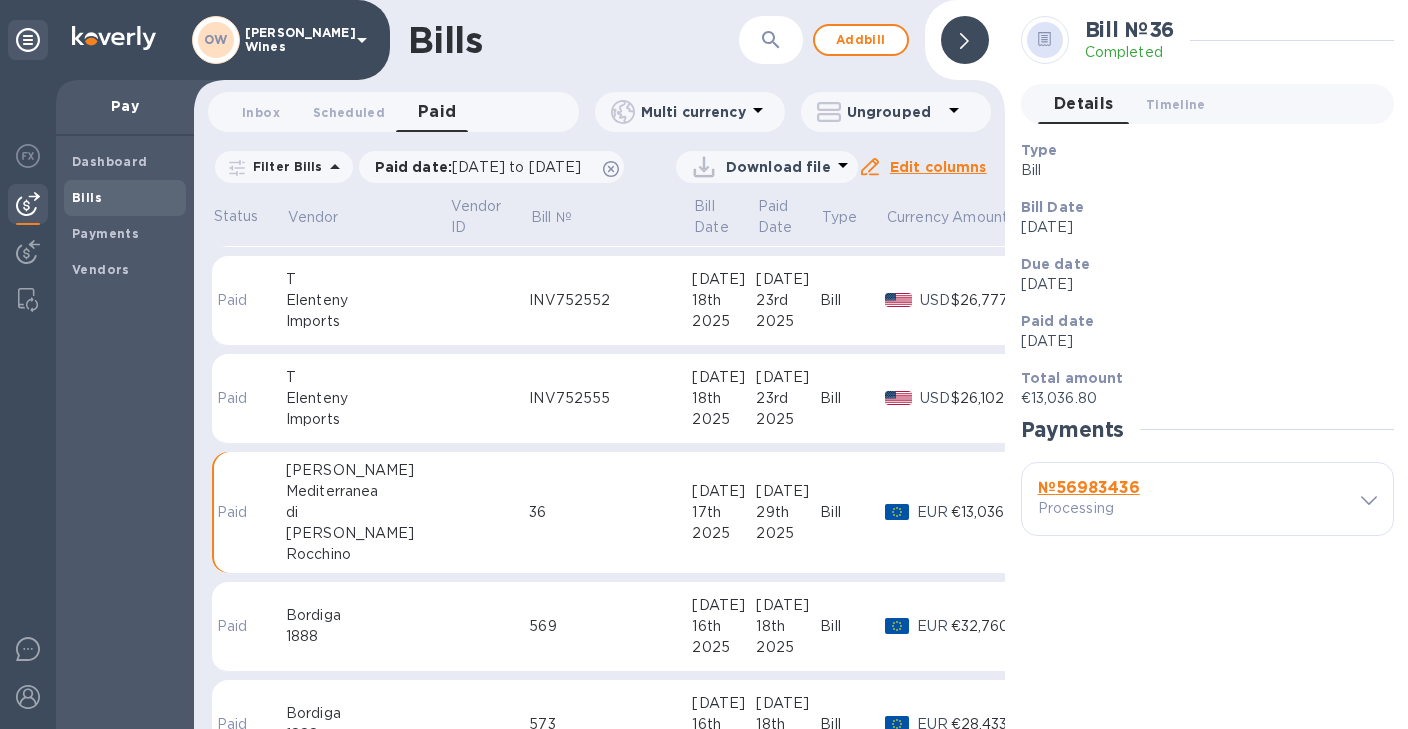 click on "№  56983436" at bounding box center (1089, 487) 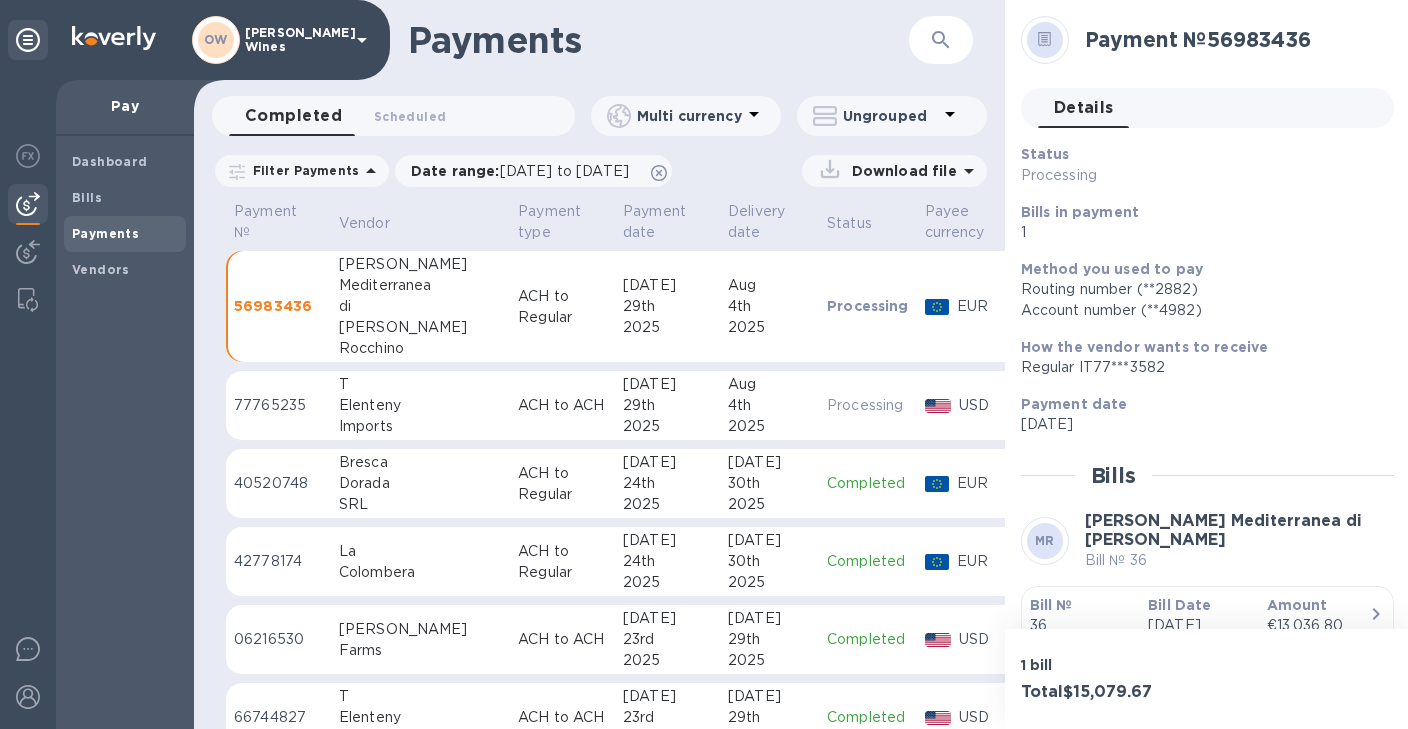 click on "Bill №" at bounding box center (1051, 605) 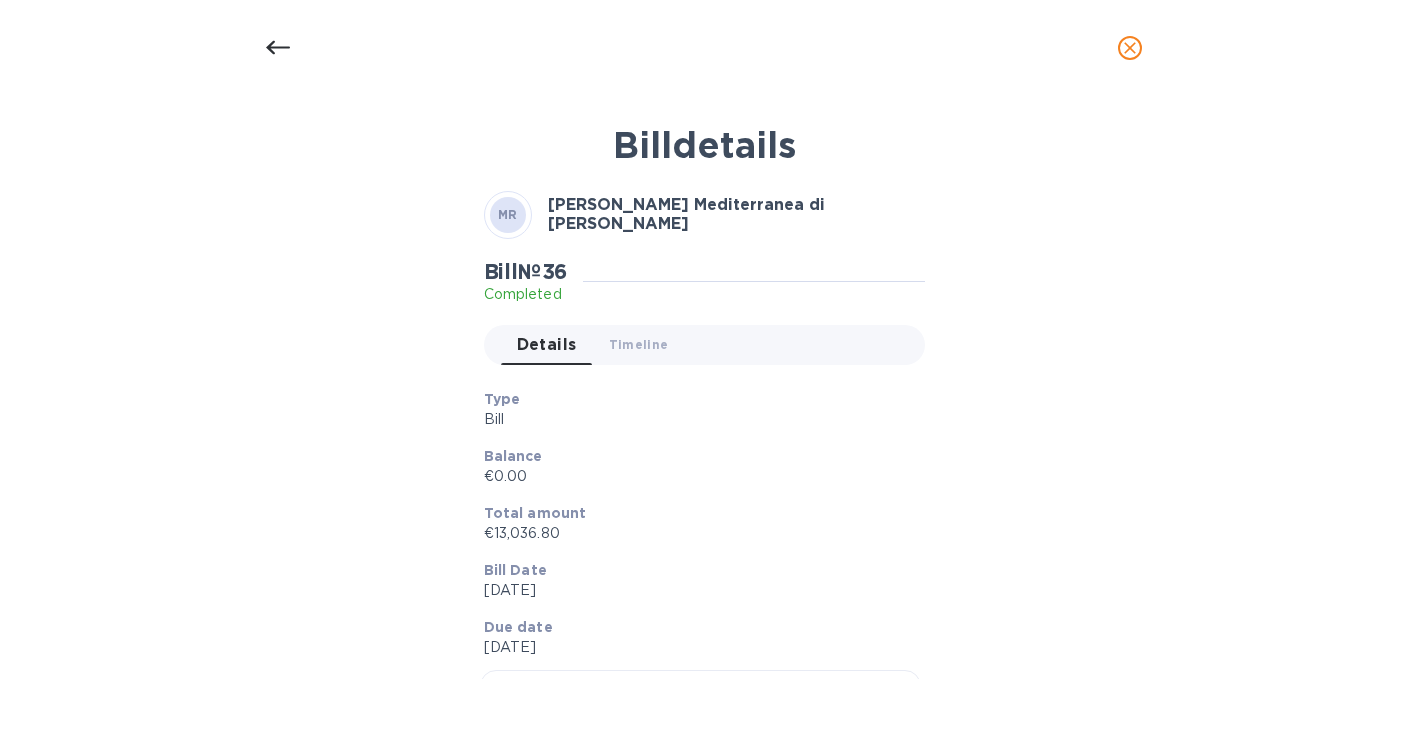 click 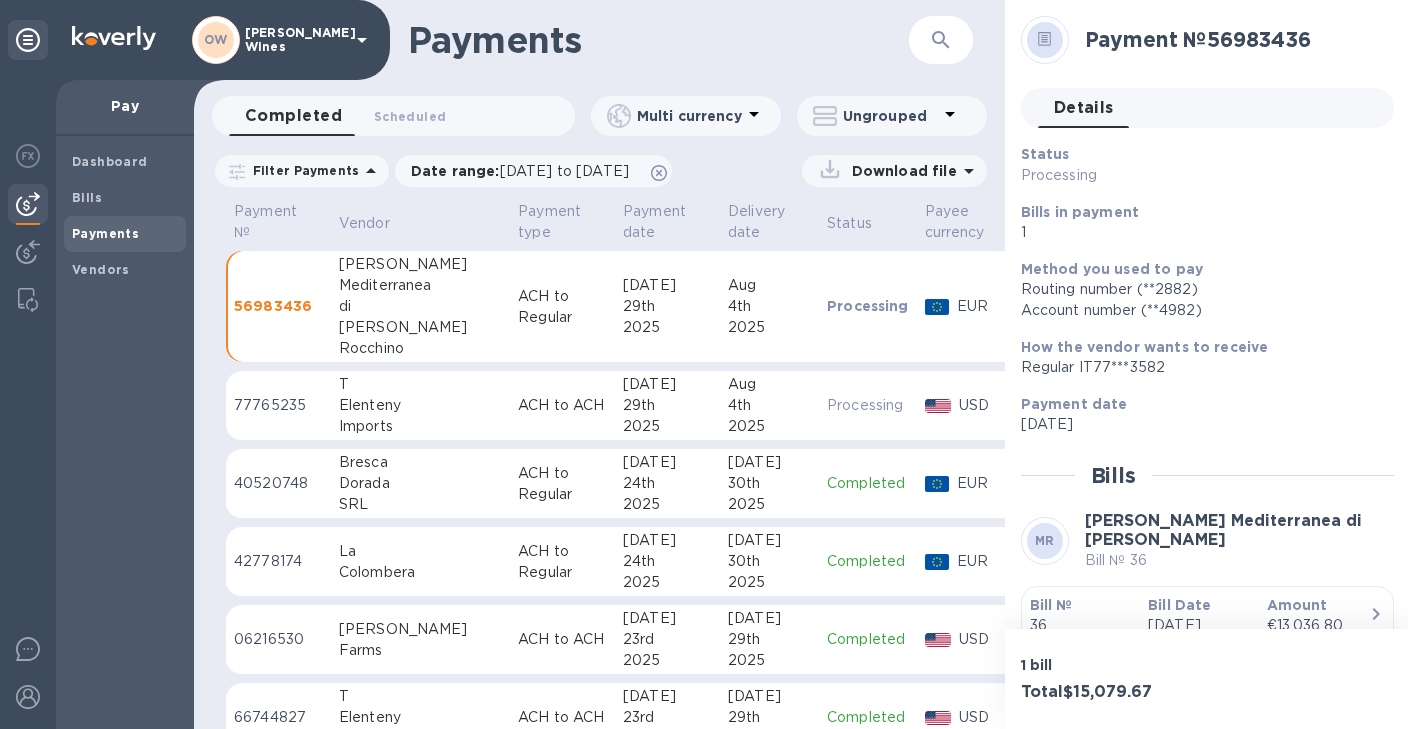 scroll, scrollTop: 26, scrollLeft: 0, axis: vertical 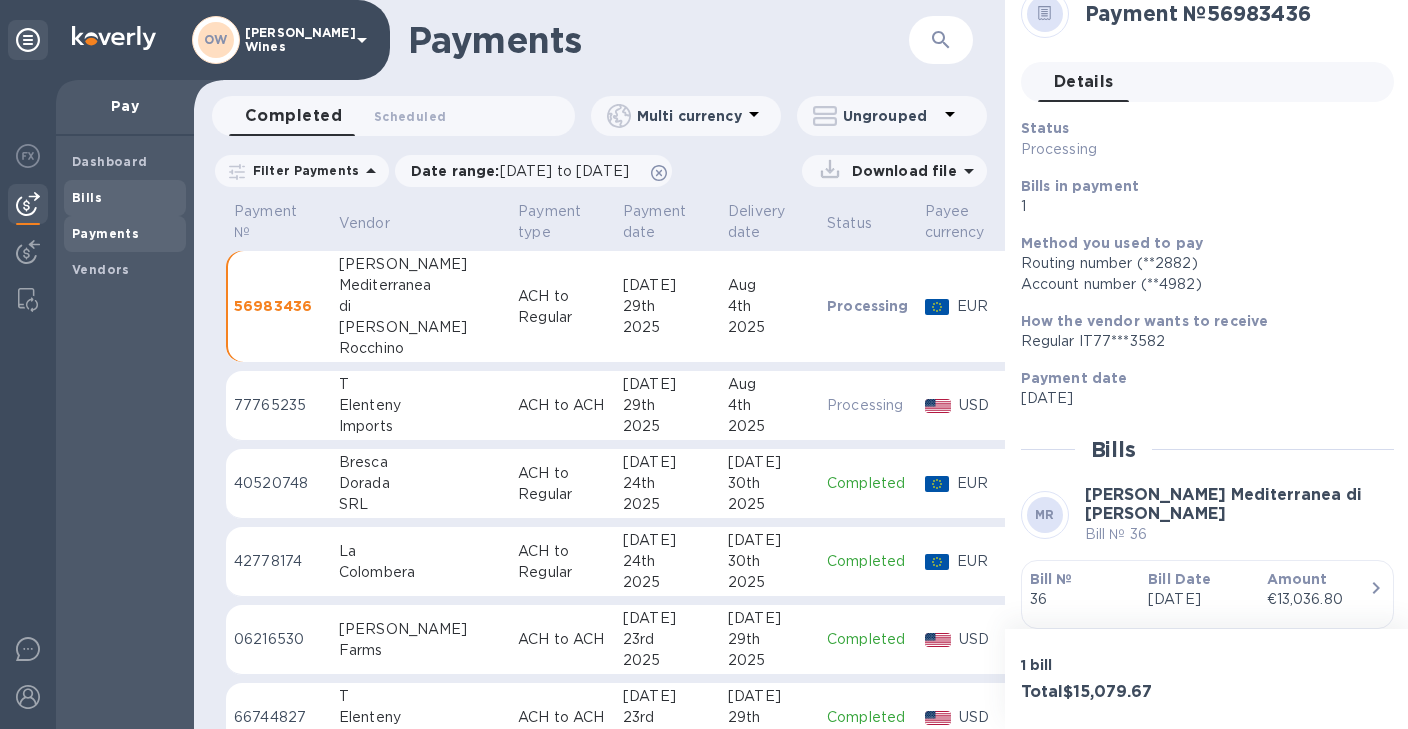 click on "Bills" at bounding box center [125, 198] 